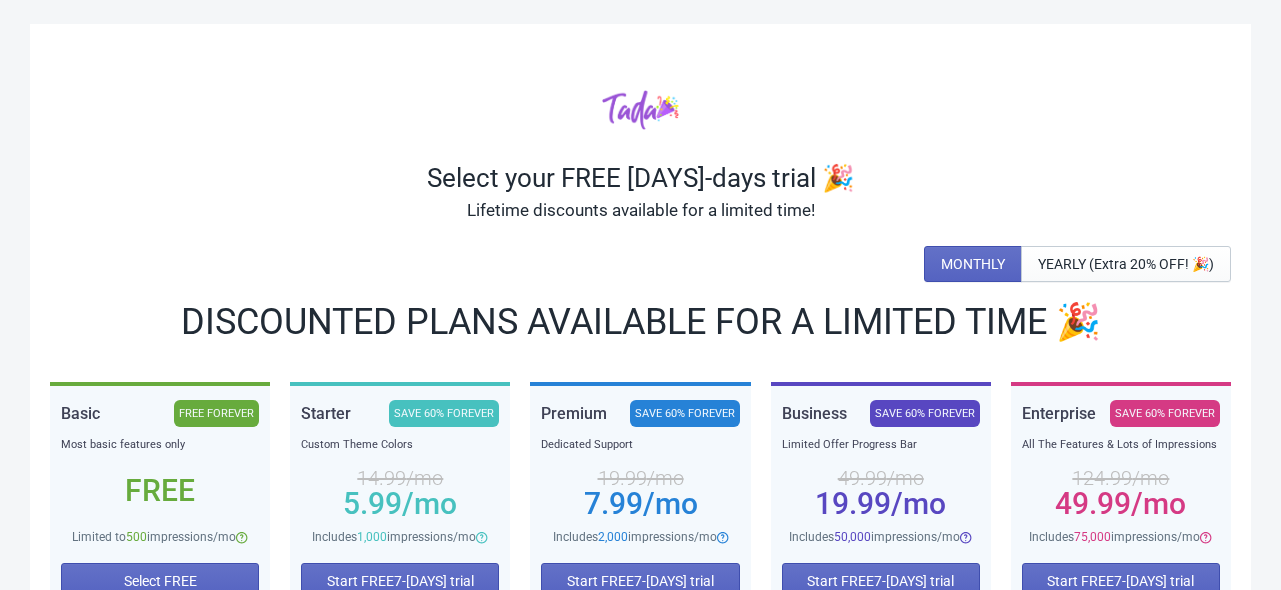 scroll, scrollTop: 0, scrollLeft: 0, axis: both 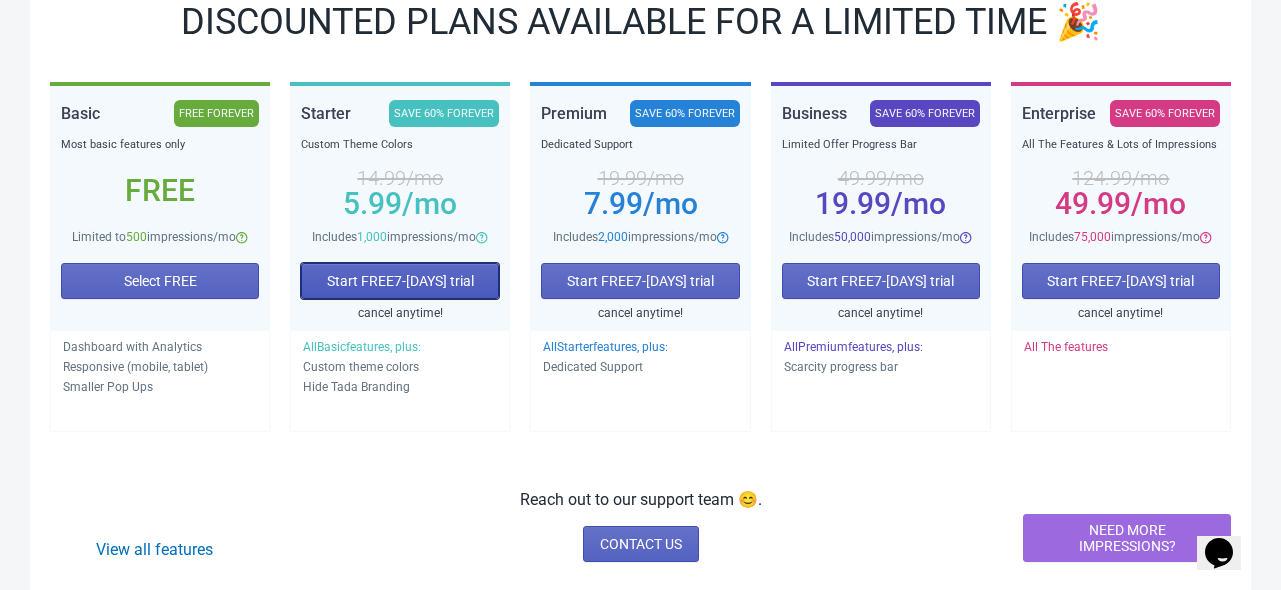 click on "Start FREE  7 -days trial" at bounding box center (160, 281) 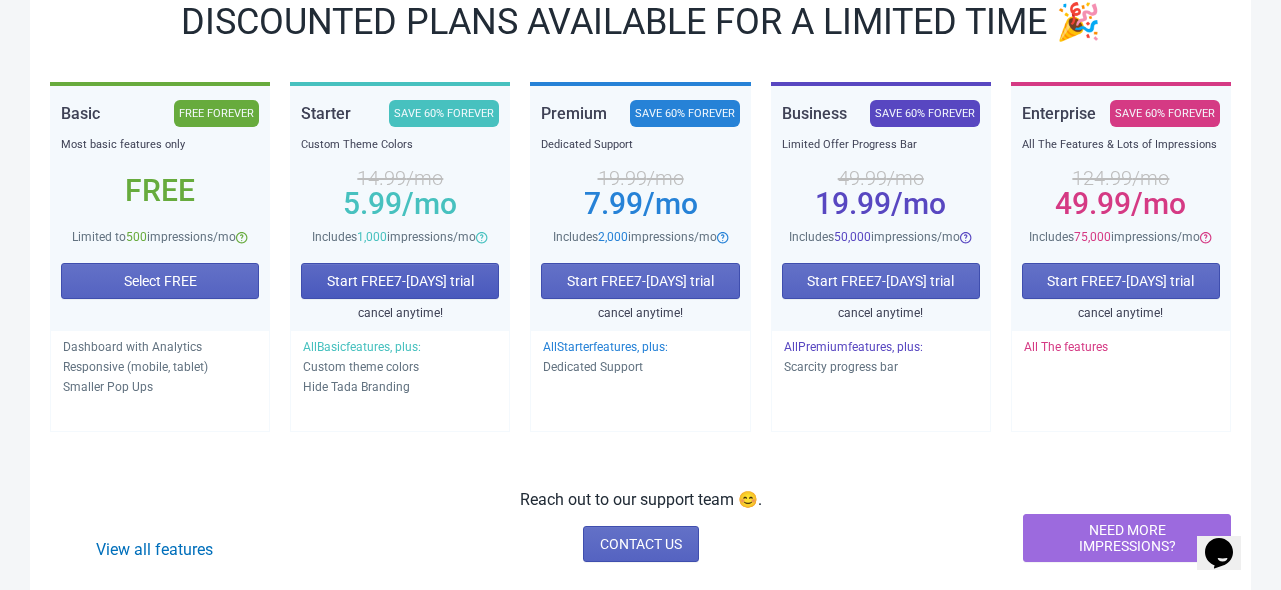 scroll, scrollTop: 0, scrollLeft: 0, axis: both 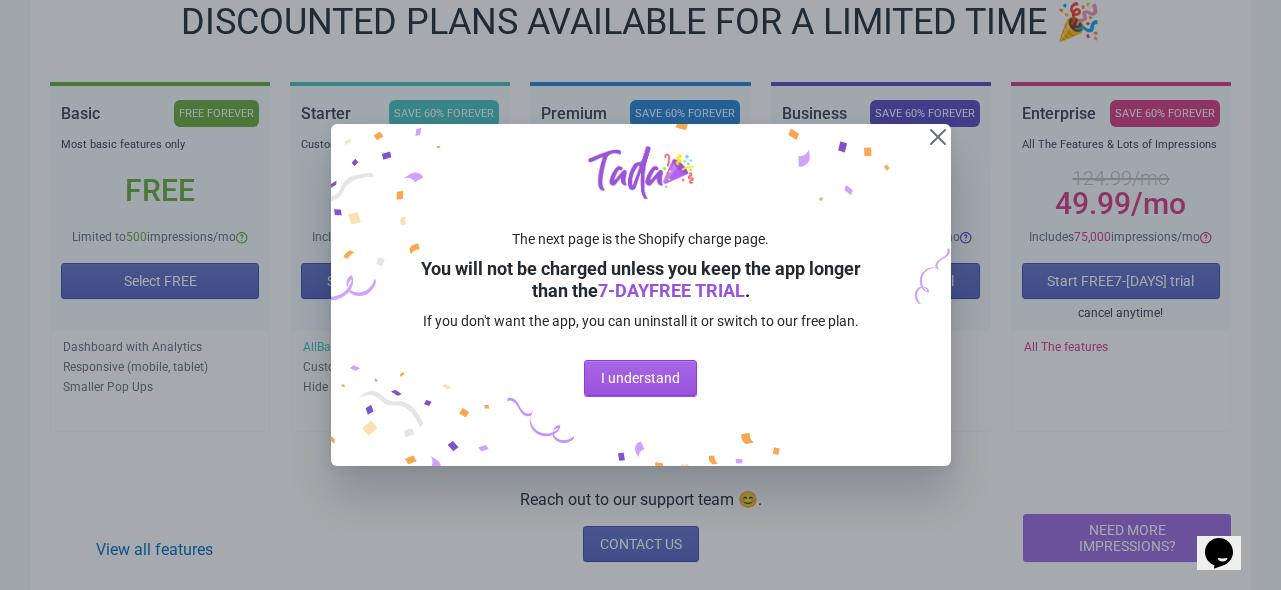 click on "I understand" at bounding box center (640, 378) 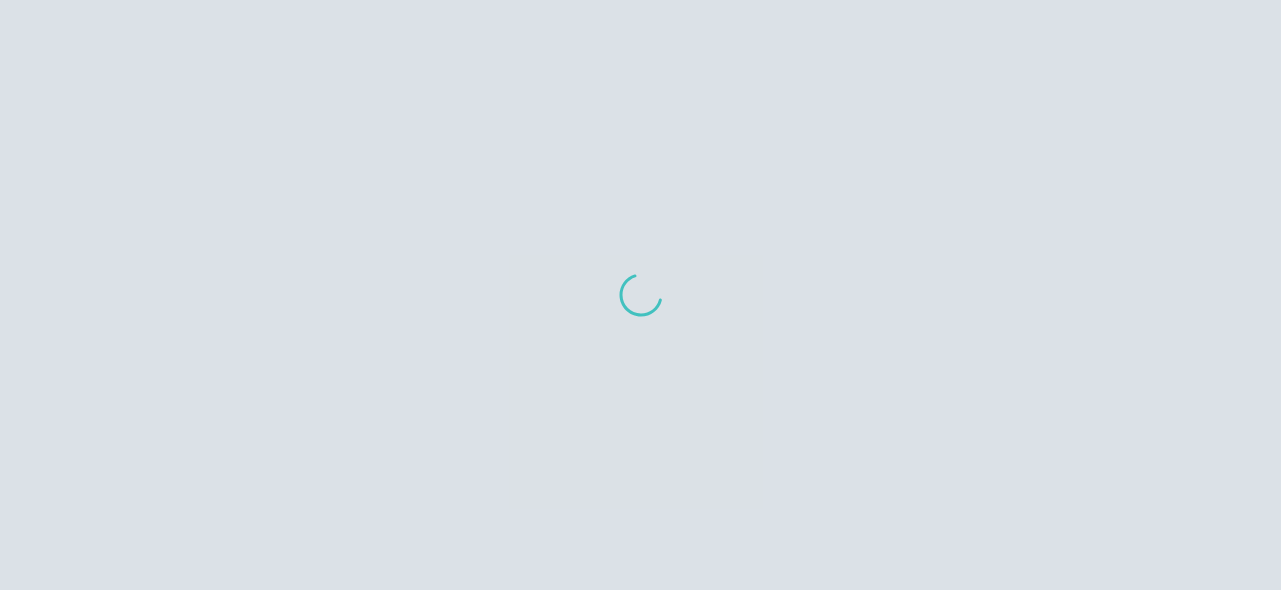 scroll, scrollTop: 0, scrollLeft: 0, axis: both 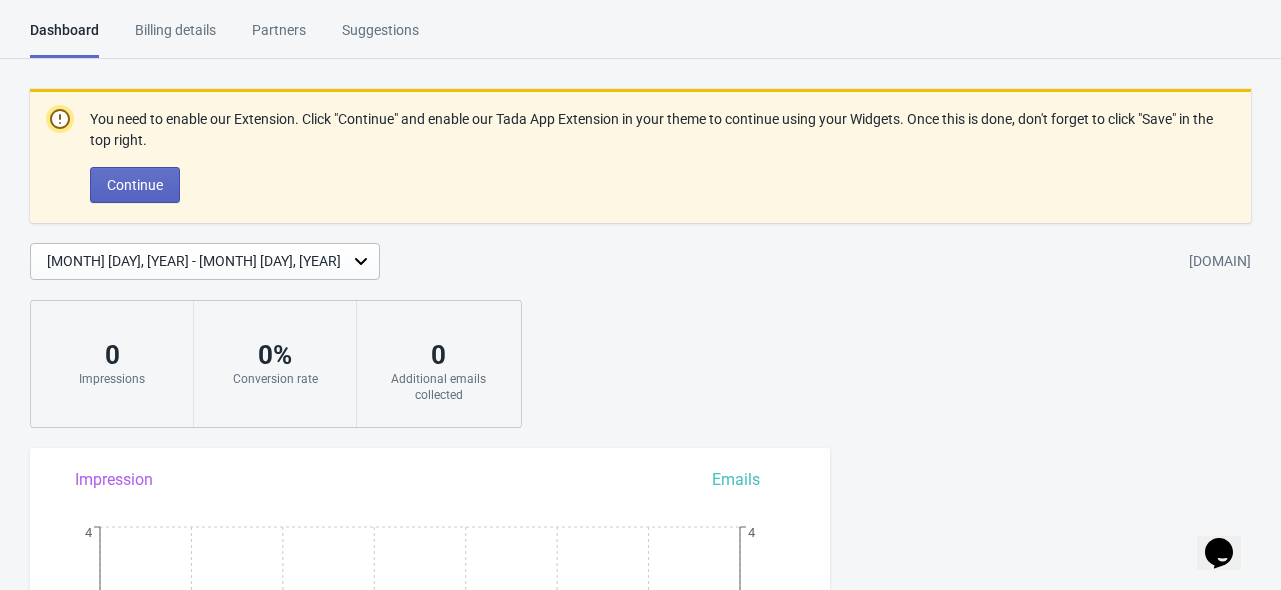 click on "Billing details" at bounding box center [175, 37] 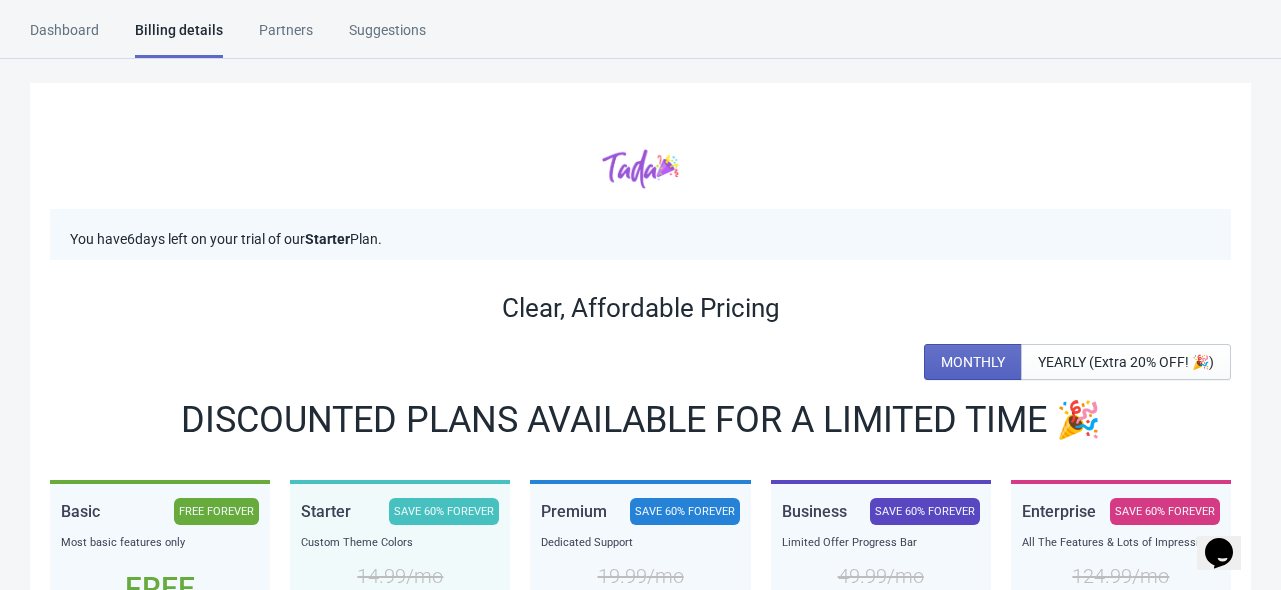 click on "Partners" at bounding box center (286, 37) 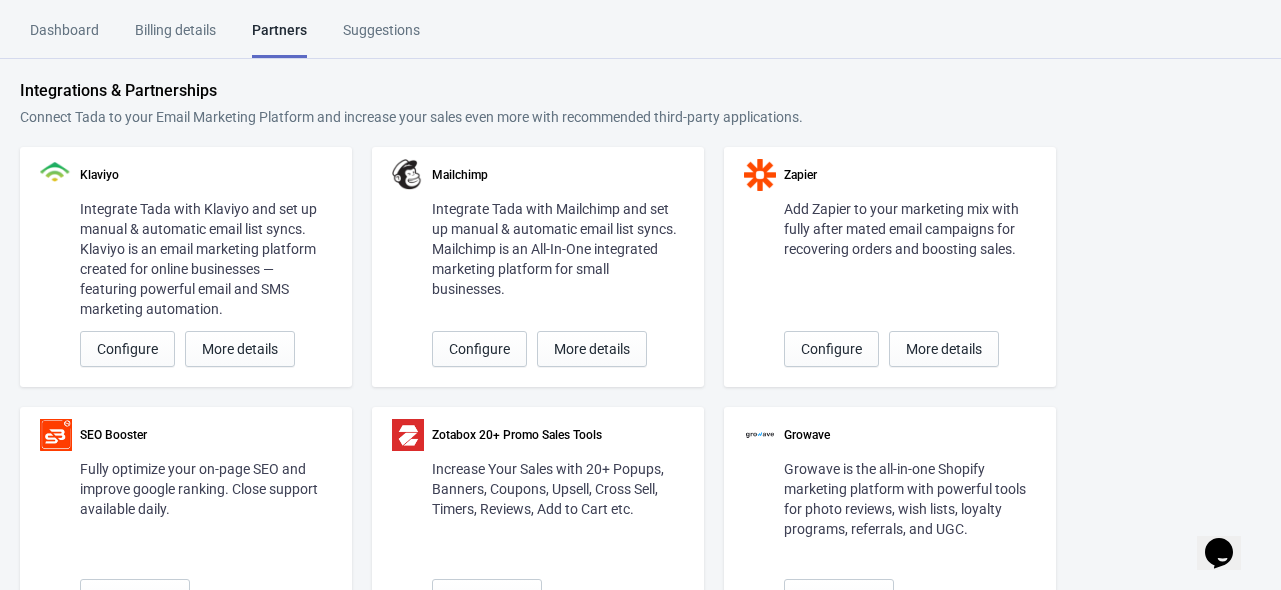 click on "Dashboard" at bounding box center [64, 37] 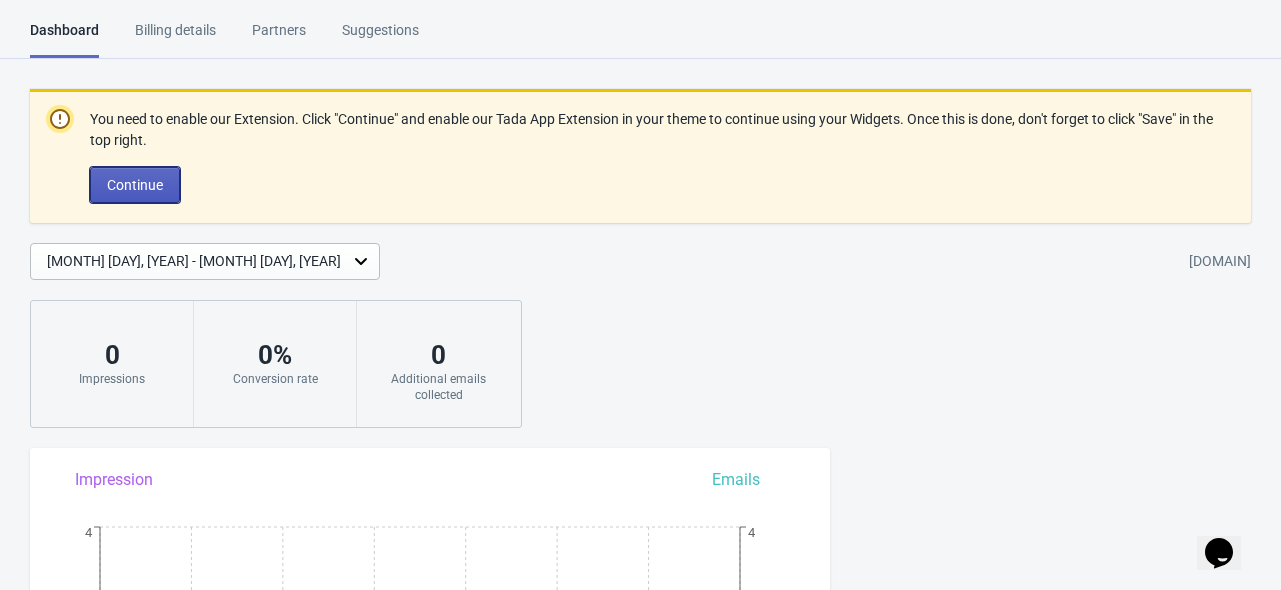 click on "Continue" at bounding box center (135, 185) 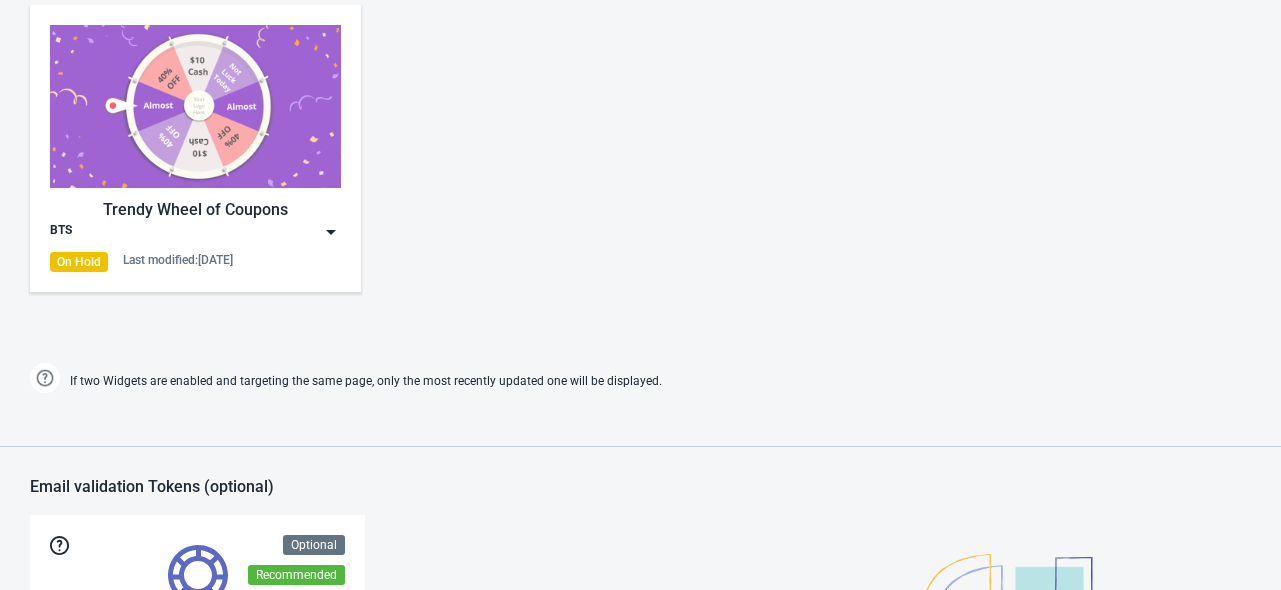 scroll, scrollTop: 800, scrollLeft: 0, axis: vertical 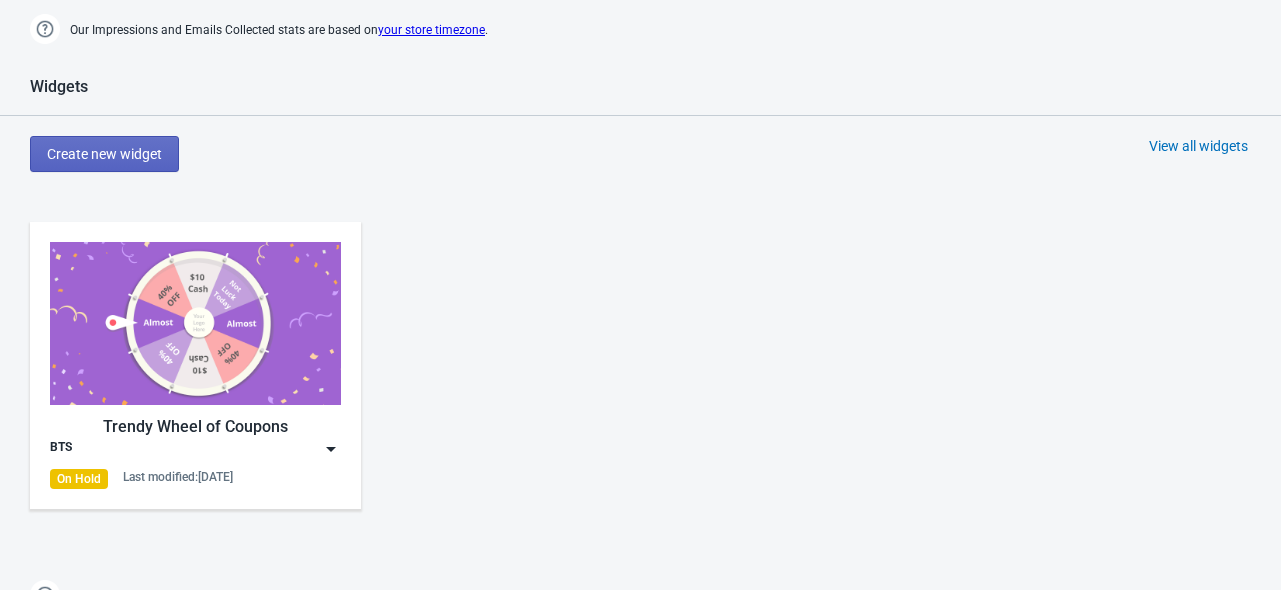 click on "View all widgets" at bounding box center [1198, 146] 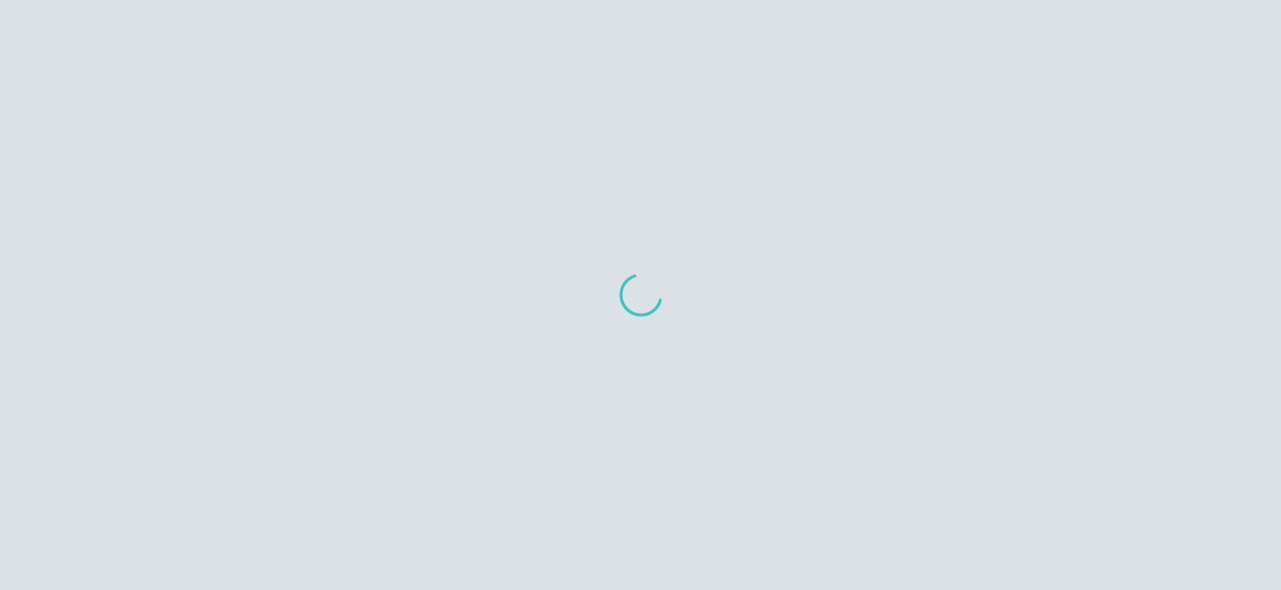 scroll, scrollTop: 20, scrollLeft: 0, axis: vertical 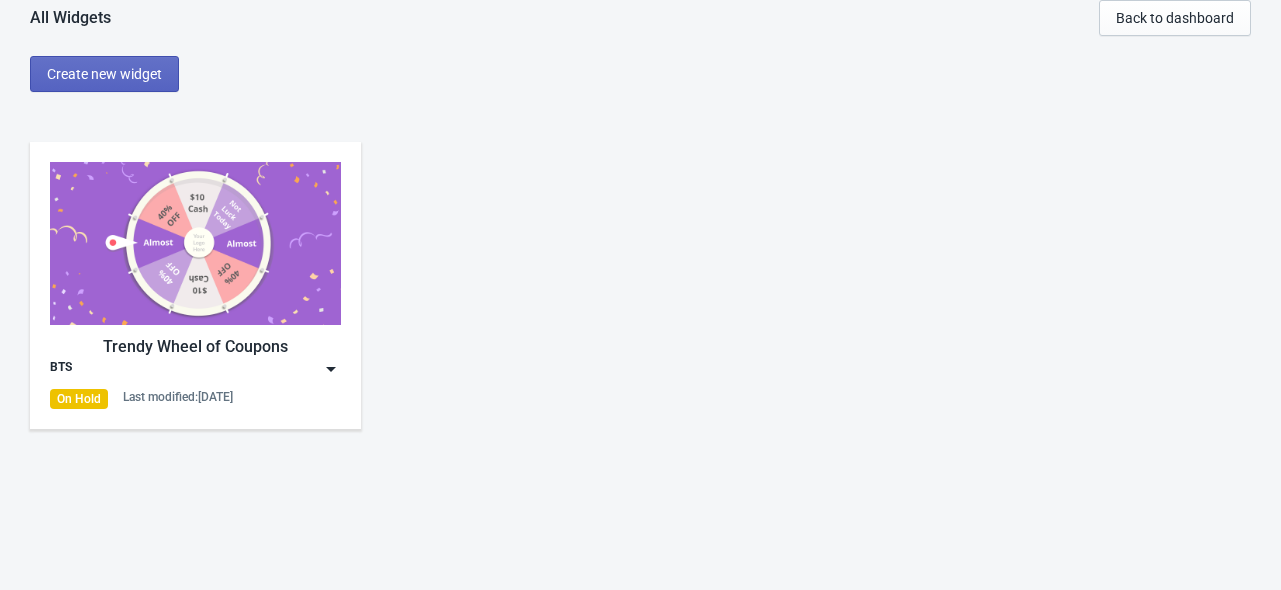 click at bounding box center (195, 243) 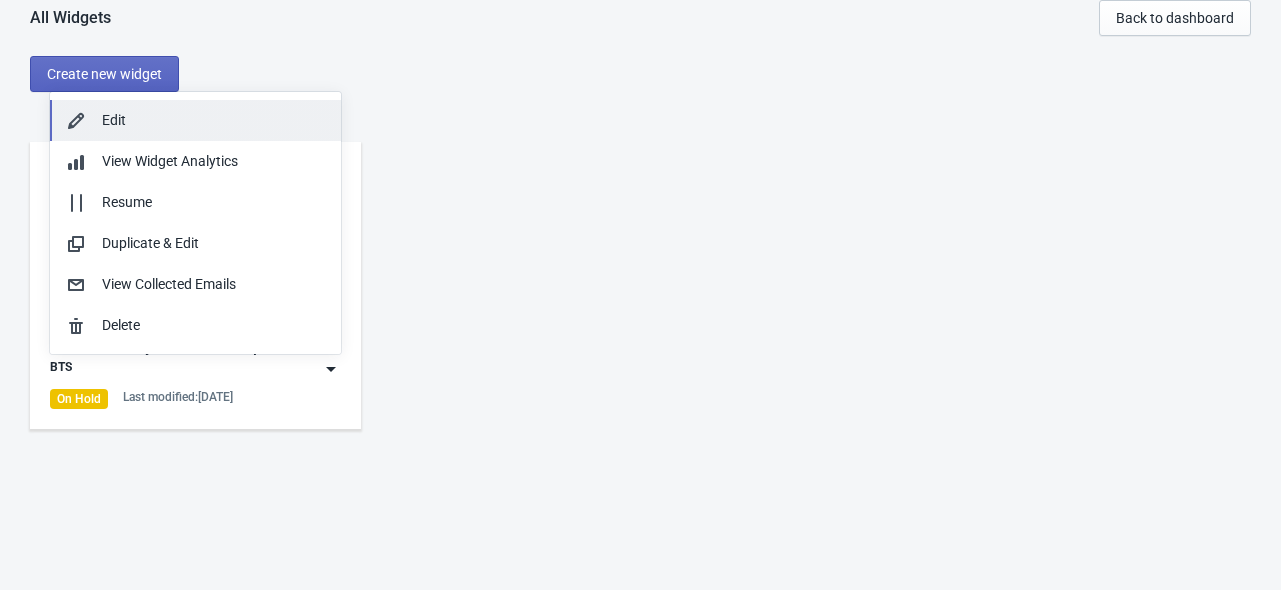 click on "Edit" at bounding box center (195, 120) 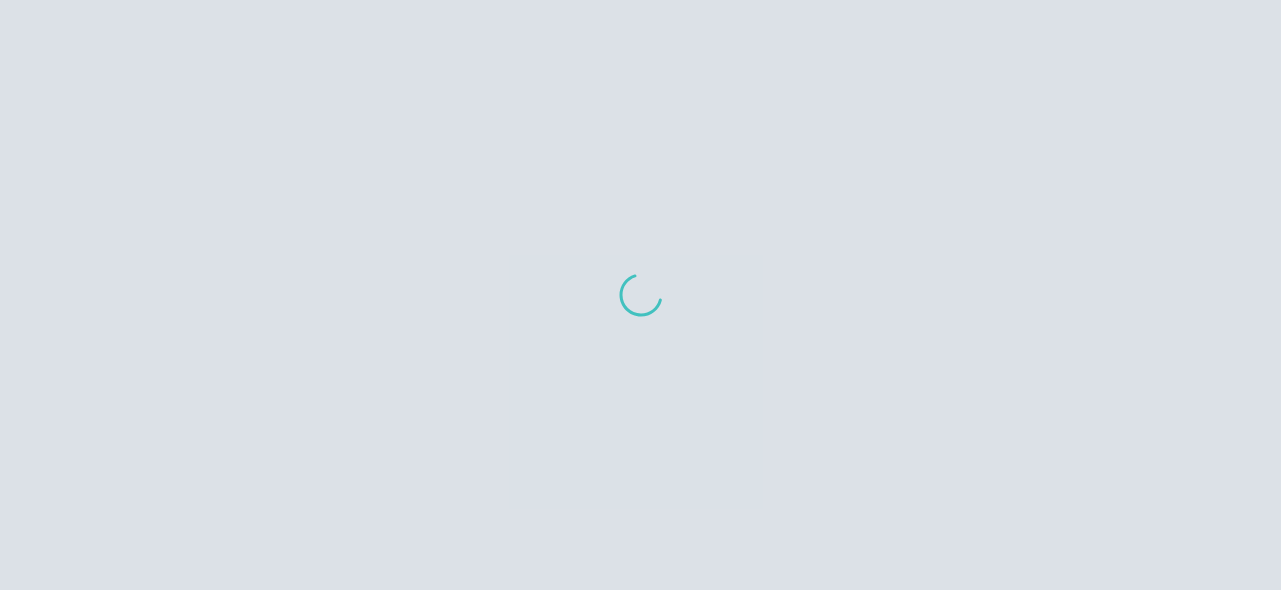 scroll, scrollTop: 0, scrollLeft: 0, axis: both 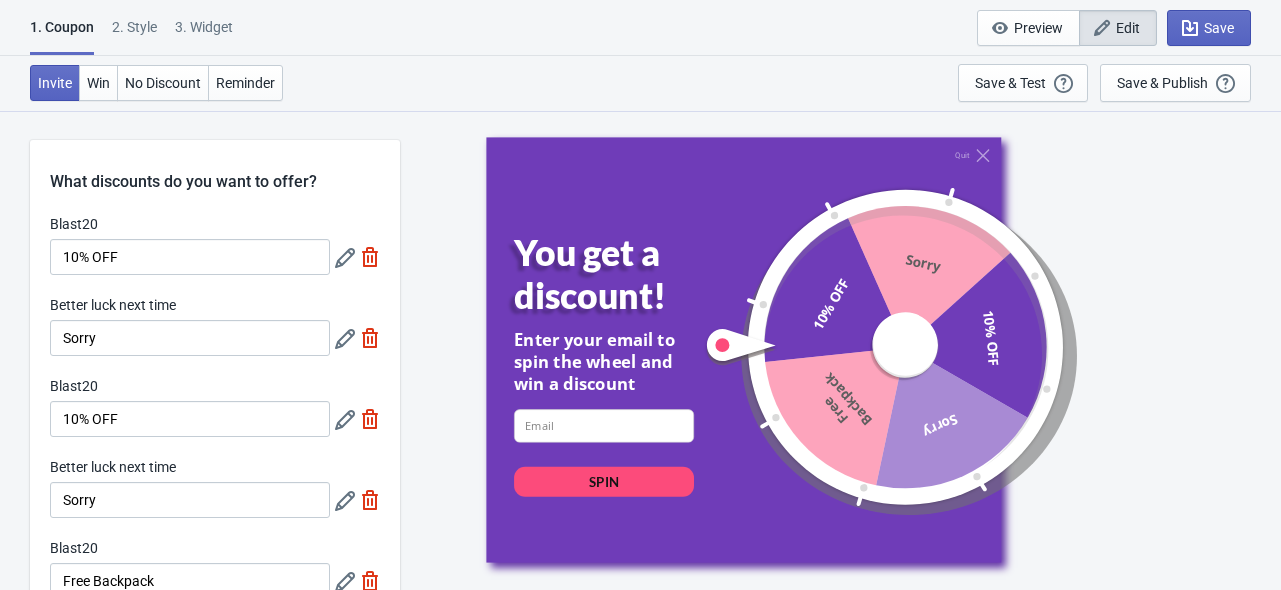 click on "3. Widget" at bounding box center (204, 34) 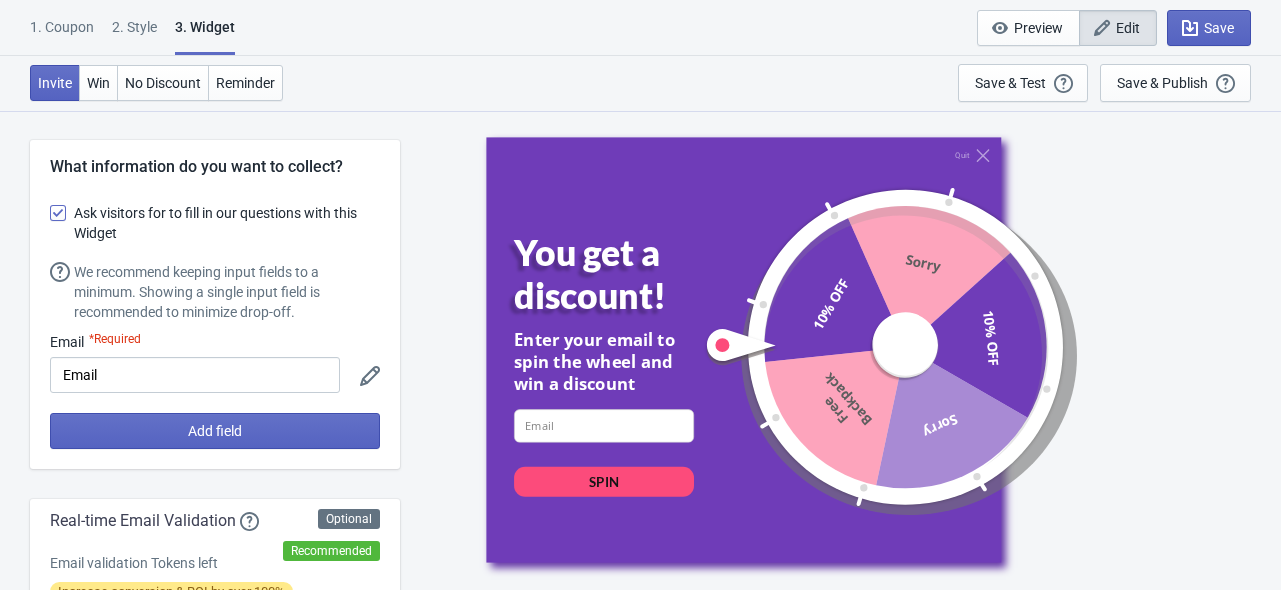 click on "2 . Style" at bounding box center [134, 34] 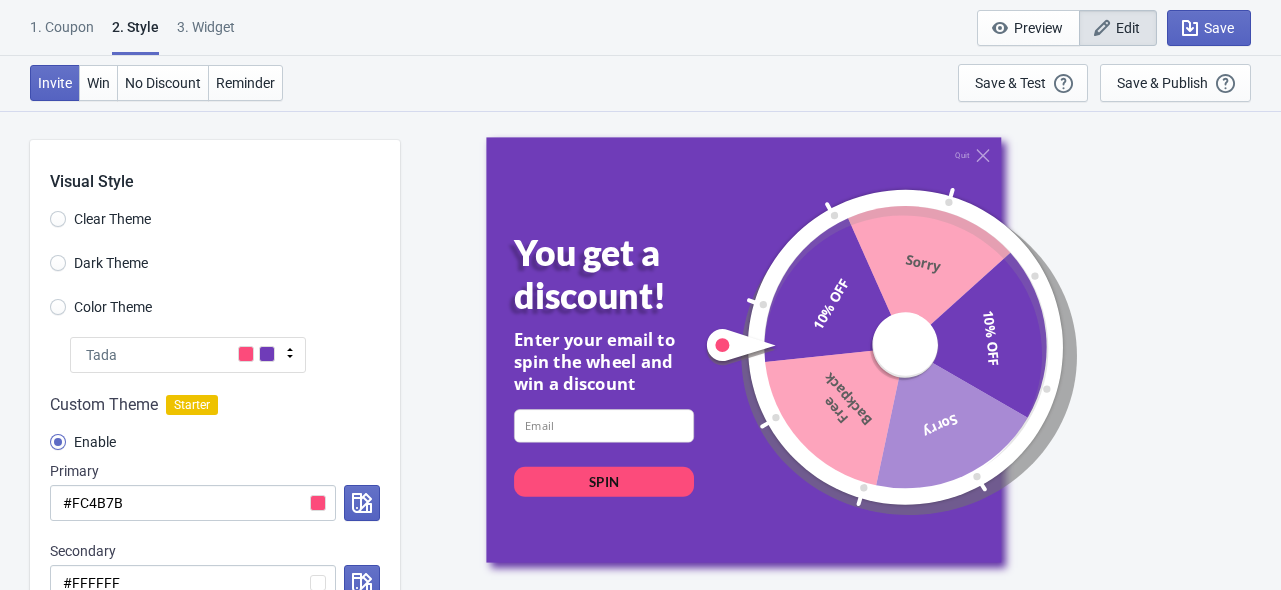 click on "3. Widget" at bounding box center [206, 34] 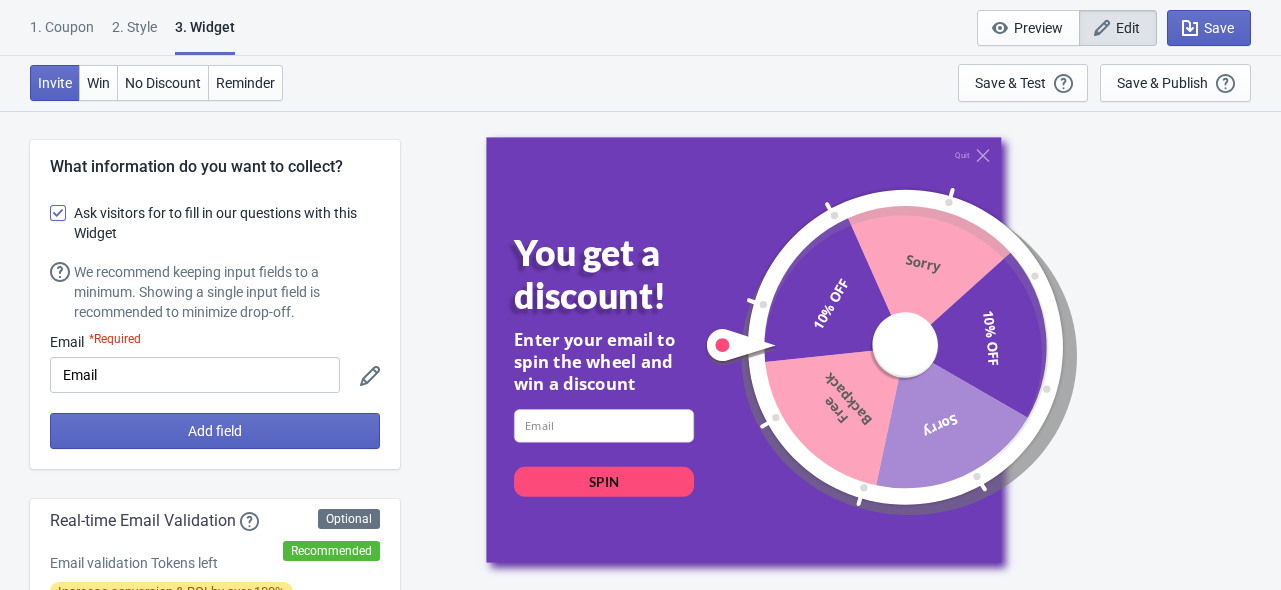 drag, startPoint x: 1027, startPoint y: 19, endPoint x: 1040, endPoint y: 102, distance: 84.0119 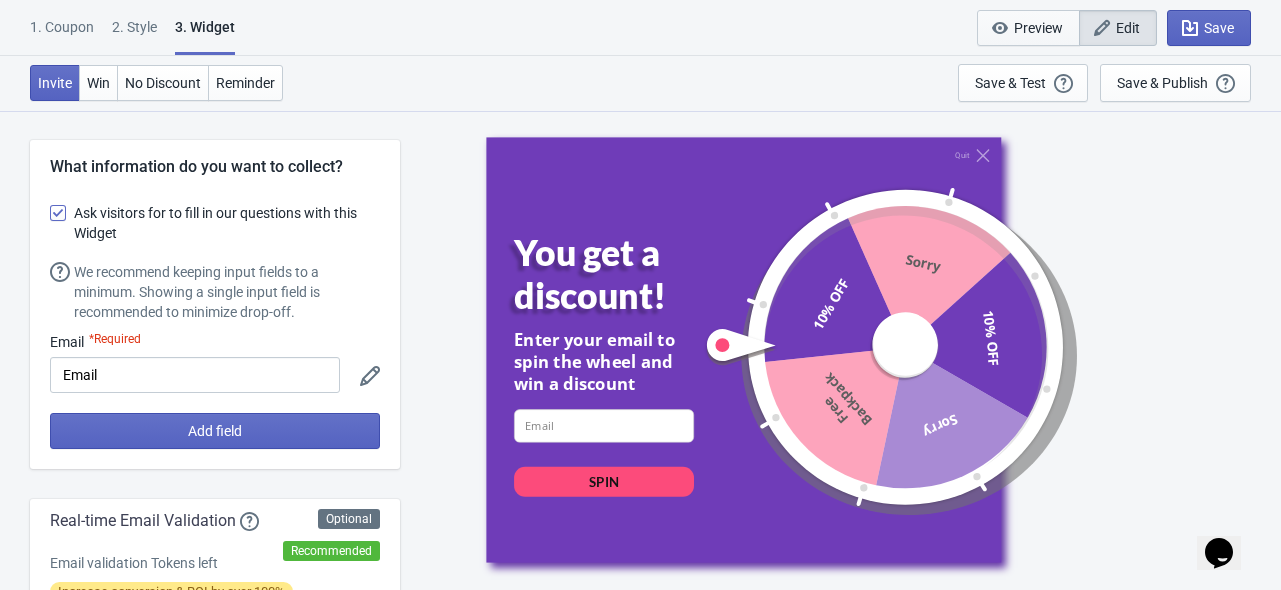 scroll, scrollTop: 0, scrollLeft: 0, axis: both 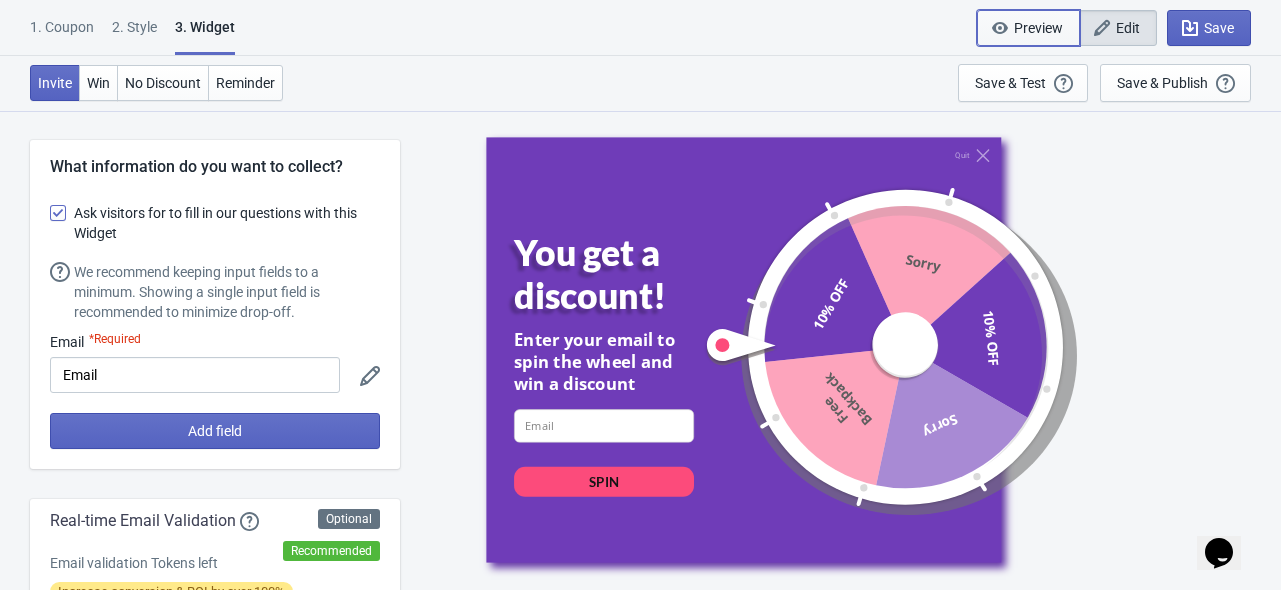 click on "Preview" at bounding box center [1038, 28] 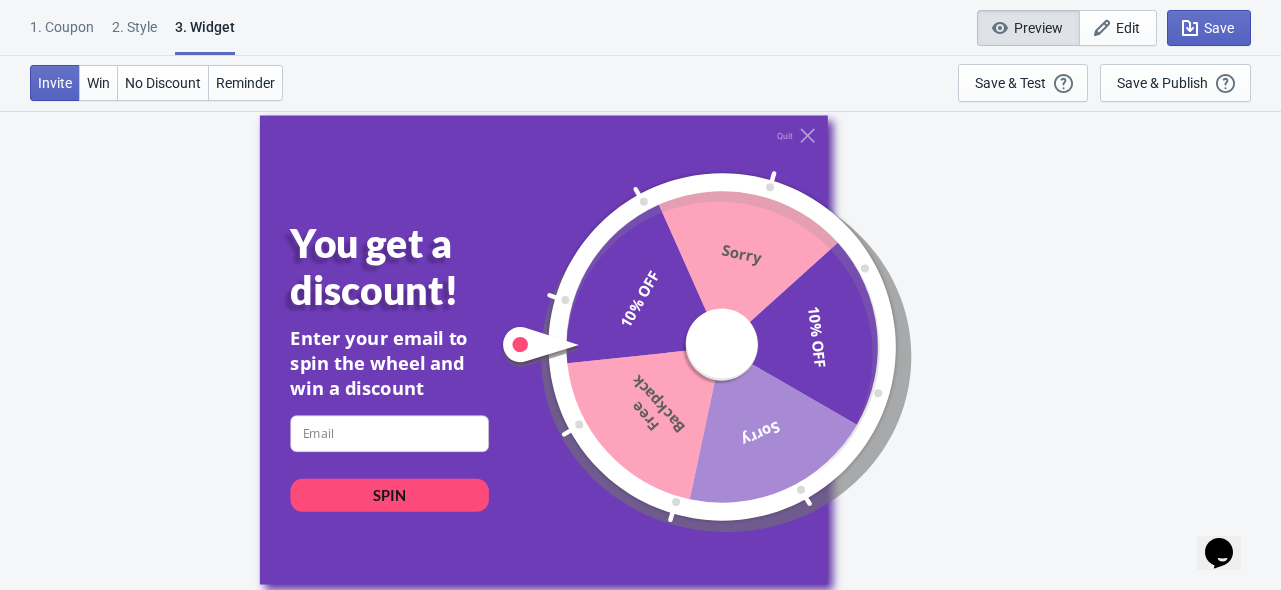 scroll, scrollTop: 0, scrollLeft: 0, axis: both 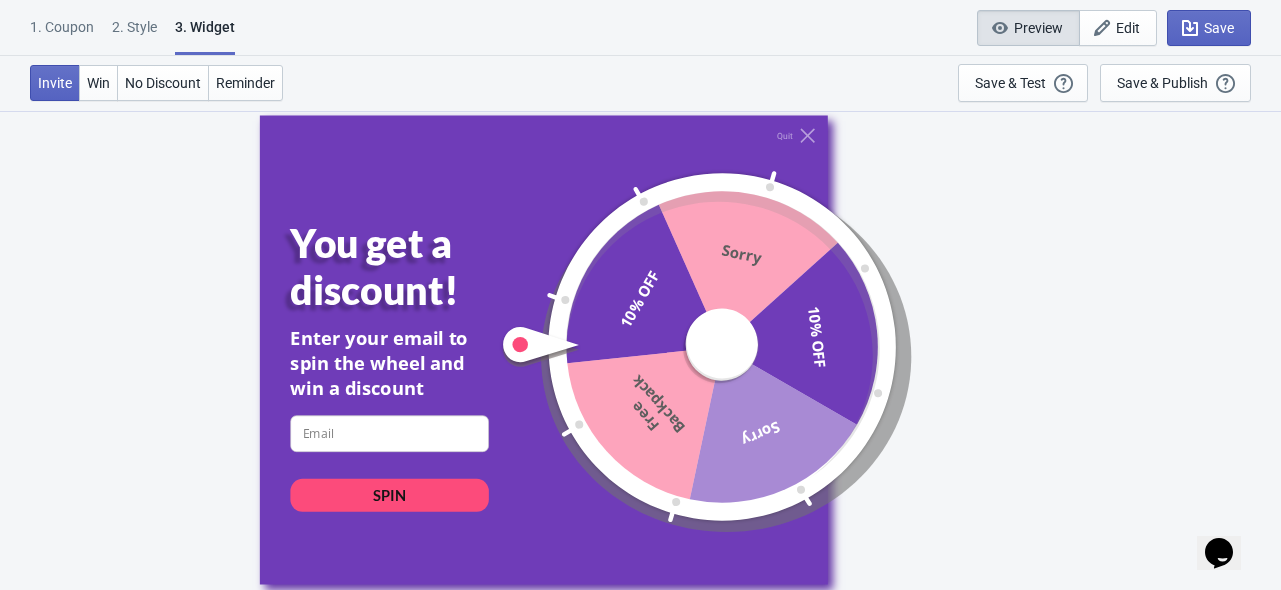 click on "Preview" at bounding box center [1038, 28] 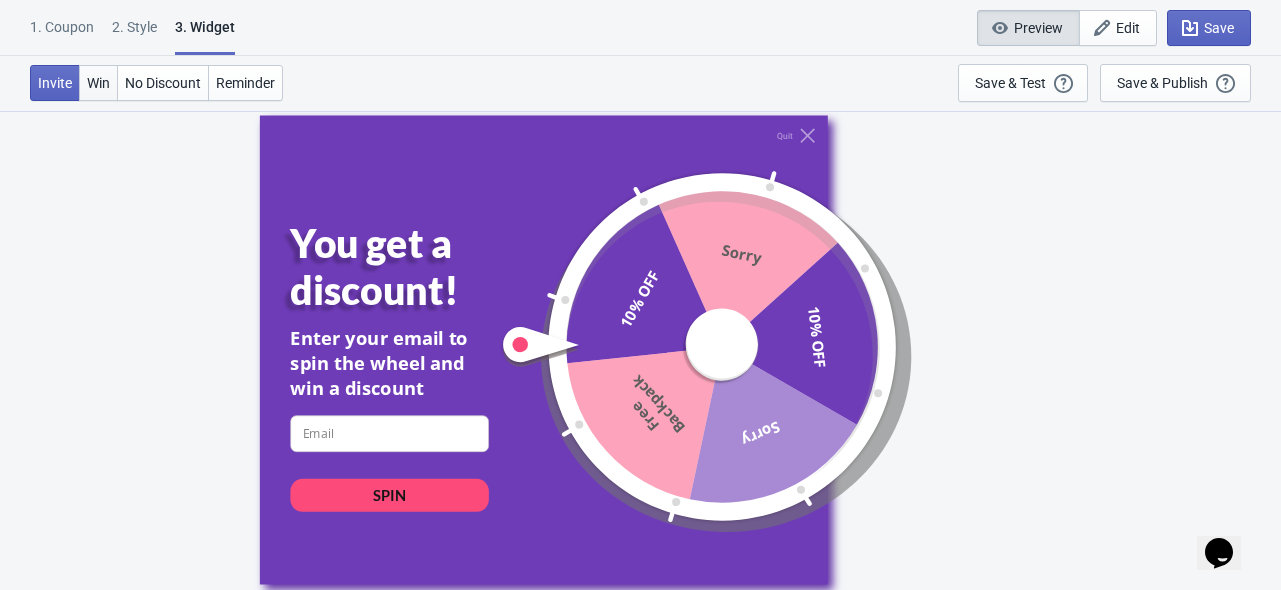 click on "Win" at bounding box center [55, 83] 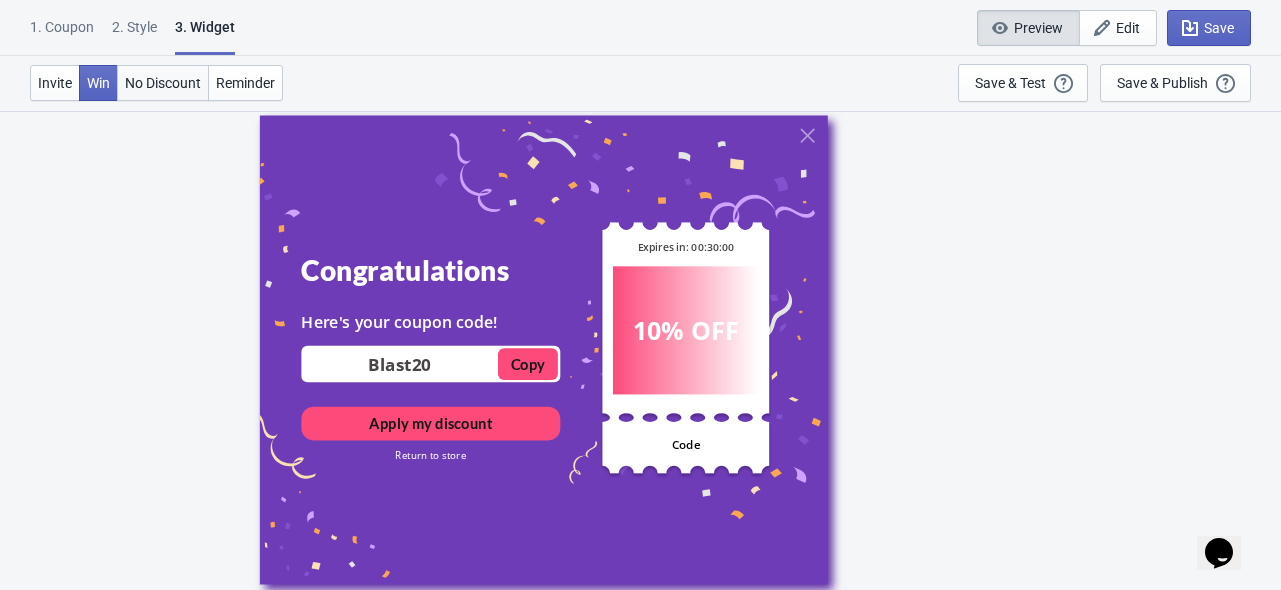 click on "No Discount" at bounding box center (55, 83) 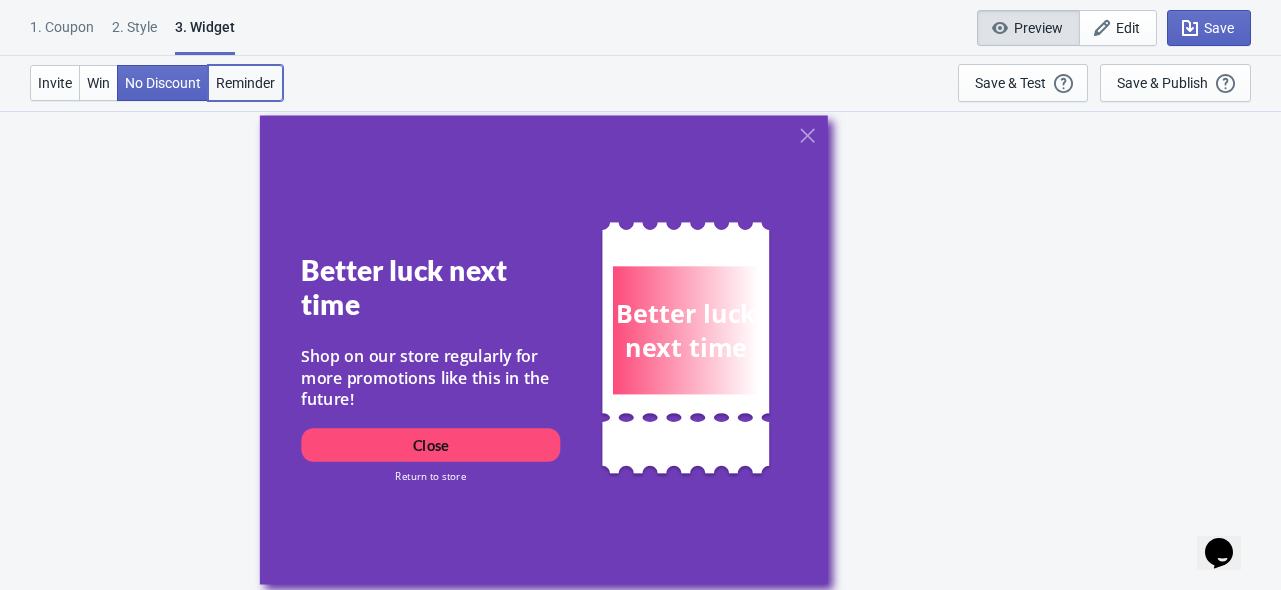 click on "Reminder" at bounding box center (245, 83) 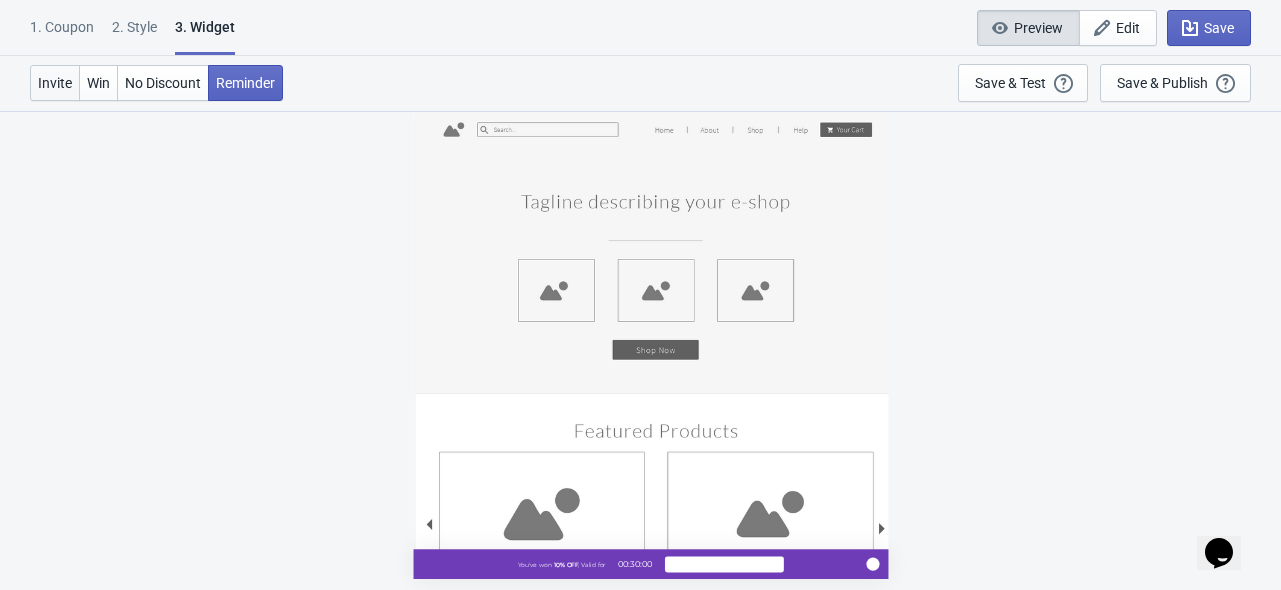 click on "Invite" at bounding box center (55, 83) 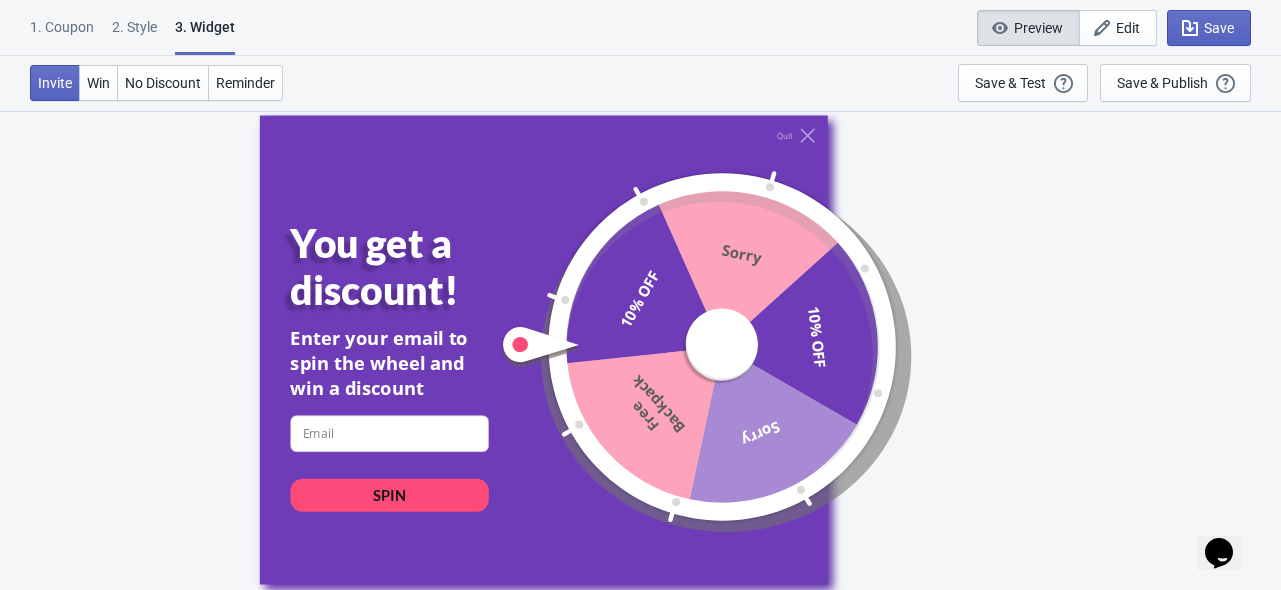 click on "1. Coupon" at bounding box center (62, 34) 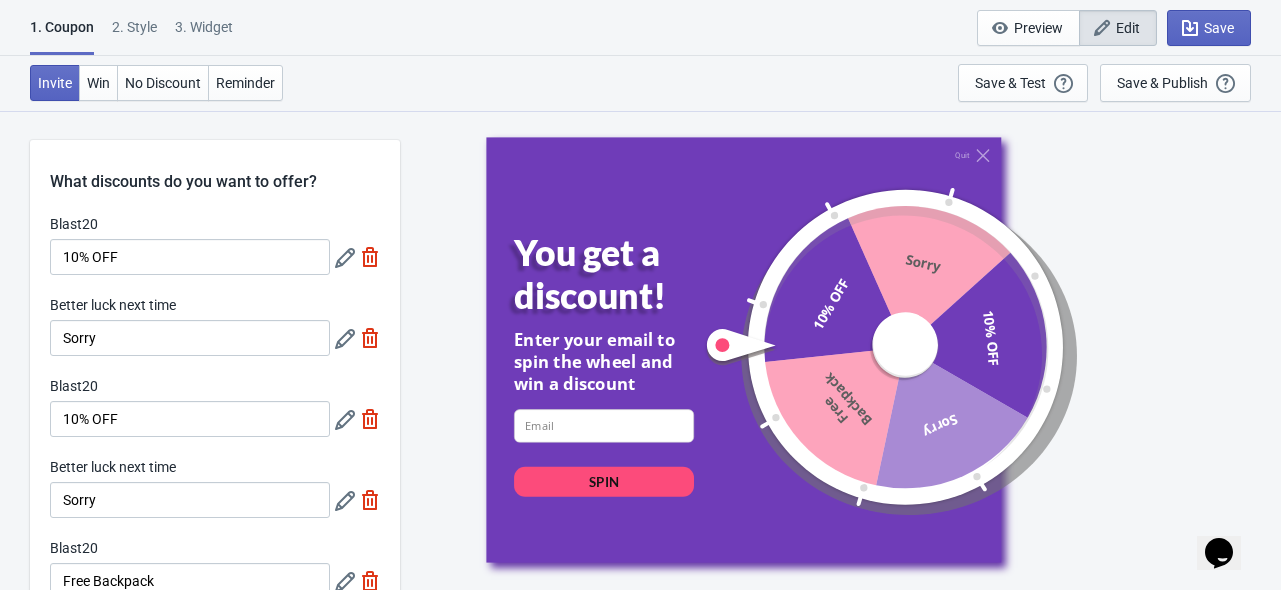 click on "2 . Style" at bounding box center [134, 34] 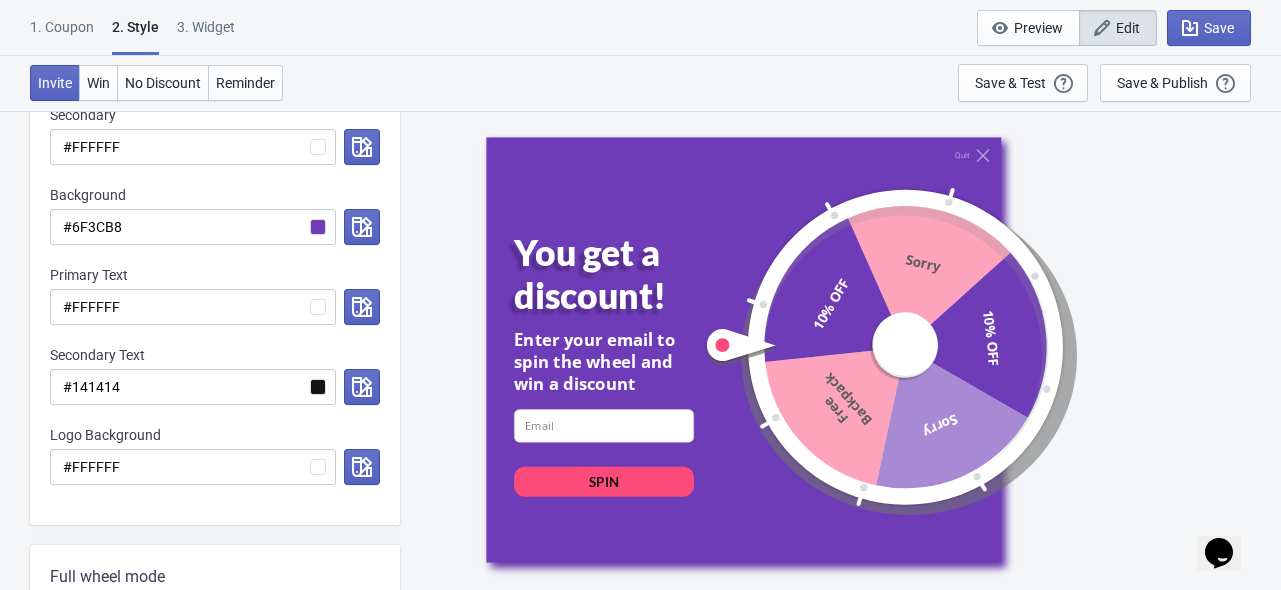 scroll, scrollTop: 900, scrollLeft: 0, axis: vertical 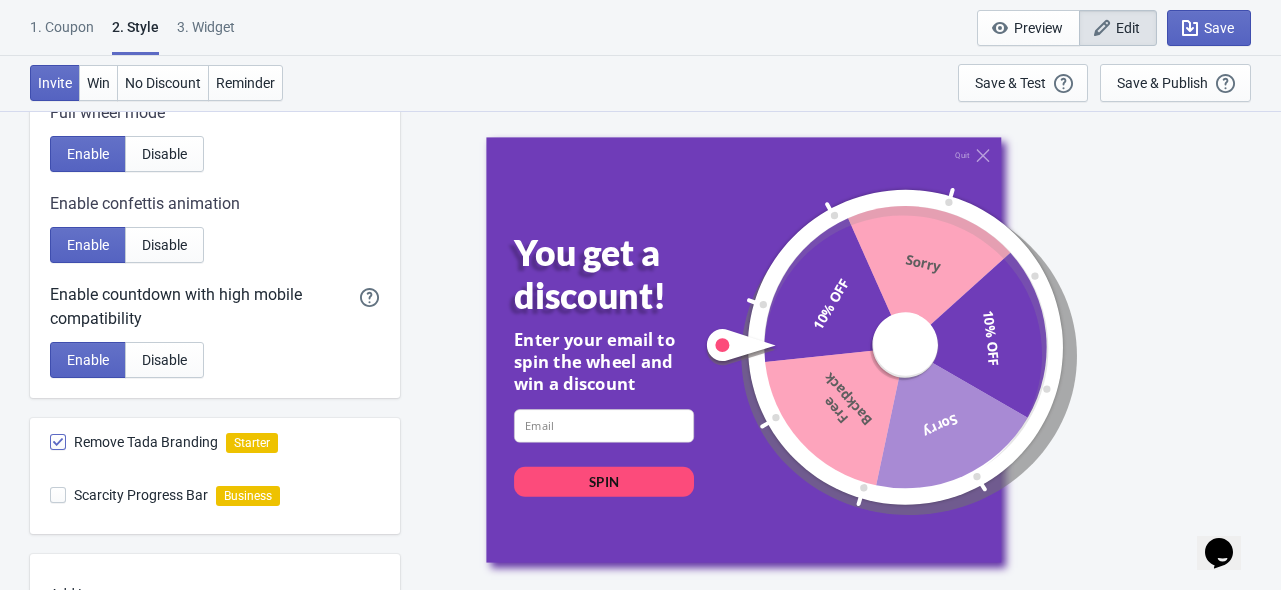 click on "3. Widget" at bounding box center [206, 34] 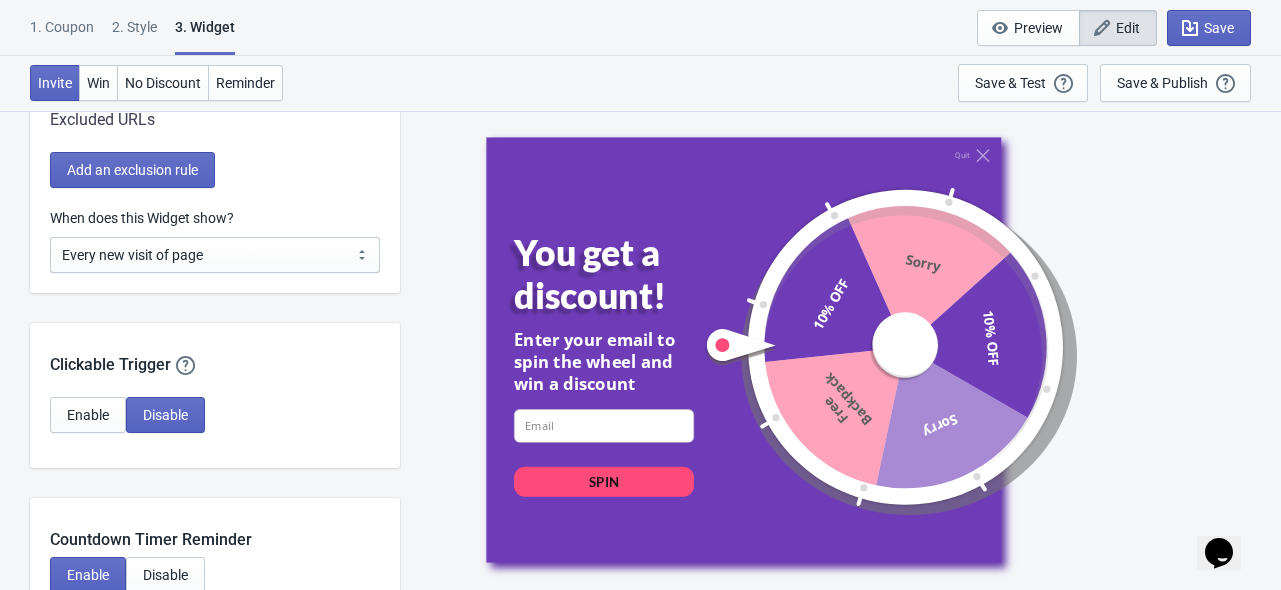 scroll, scrollTop: 2100, scrollLeft: 0, axis: vertical 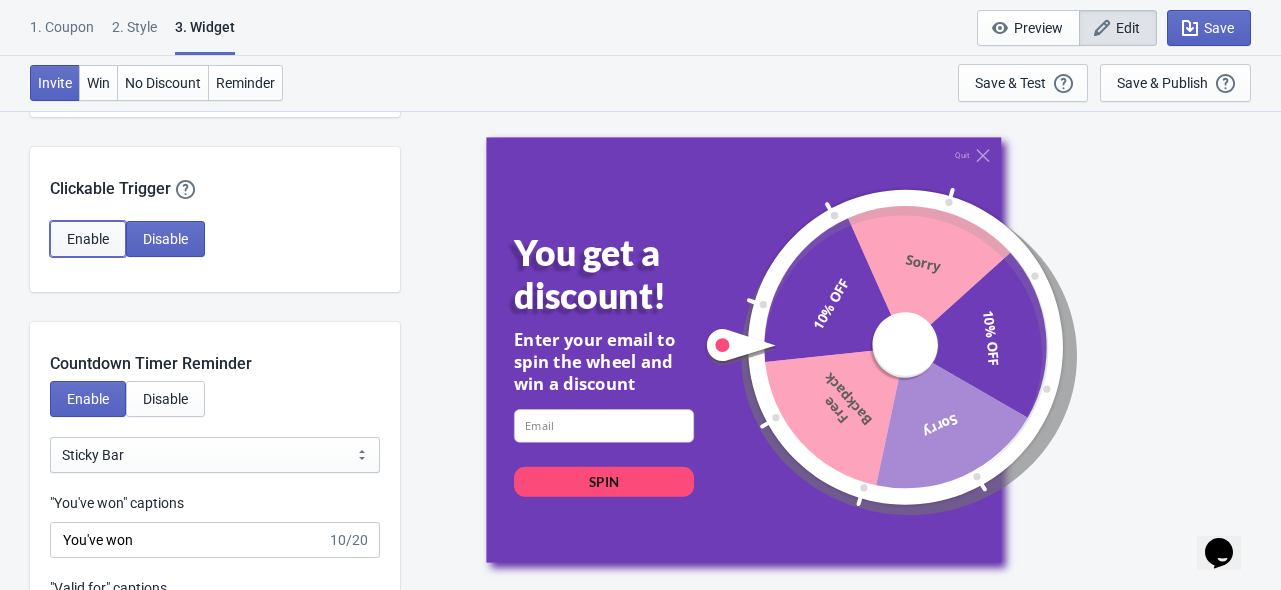 click on "Enable" at bounding box center [88, 239] 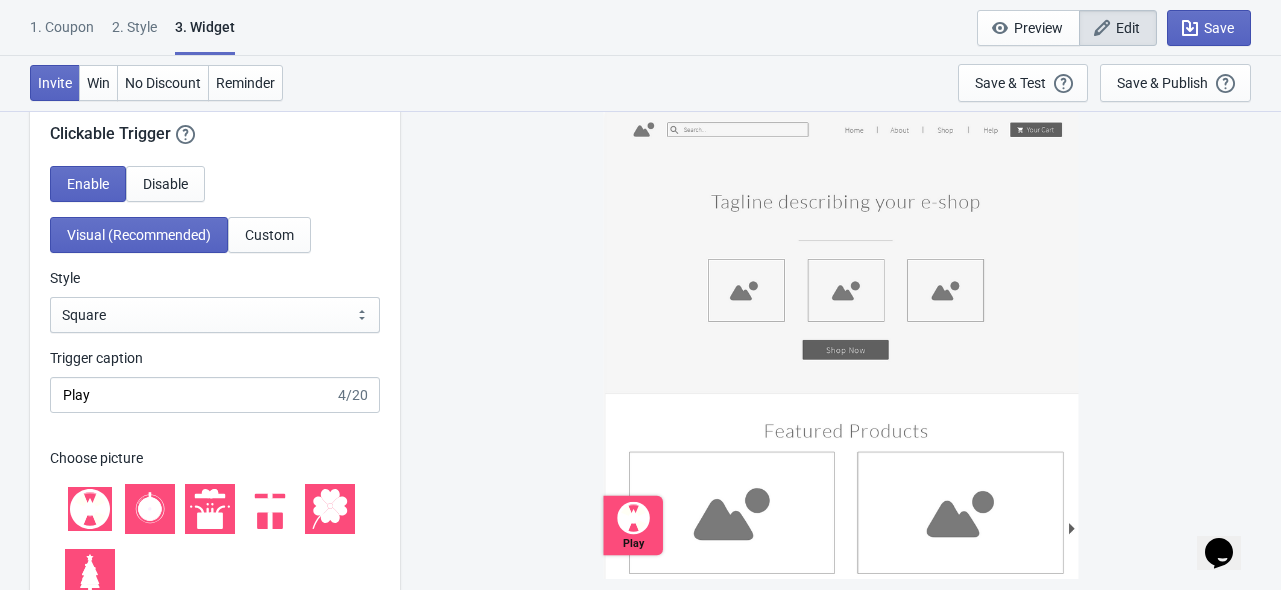 scroll, scrollTop: 2200, scrollLeft: 0, axis: vertical 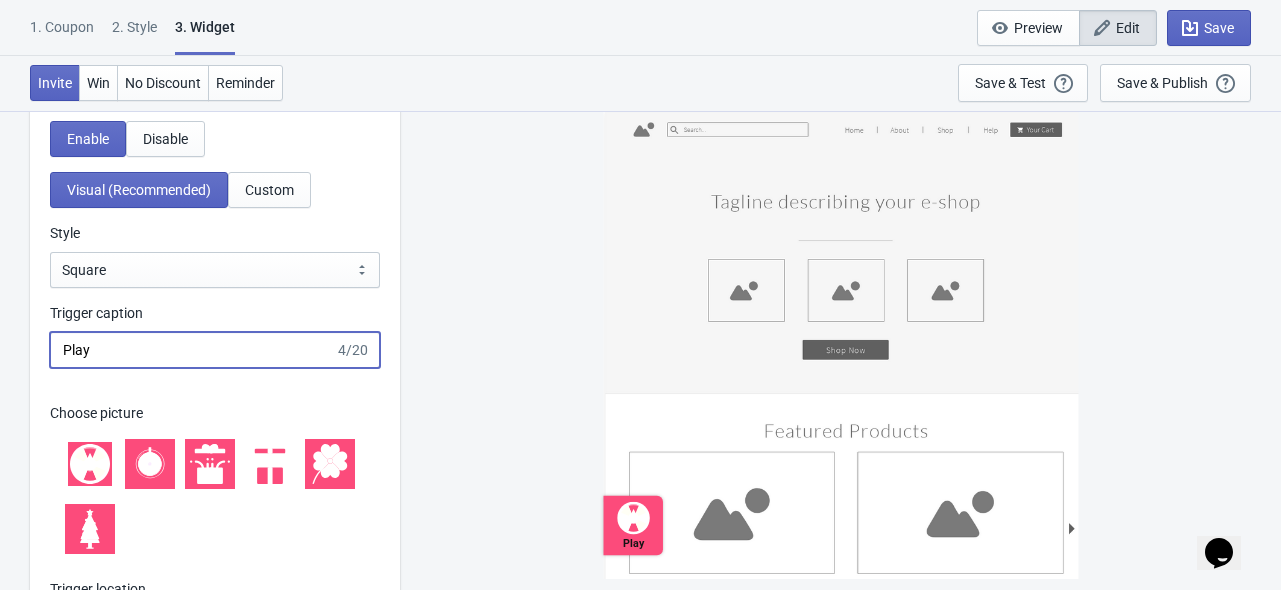click on "Play" at bounding box center [192, 350] 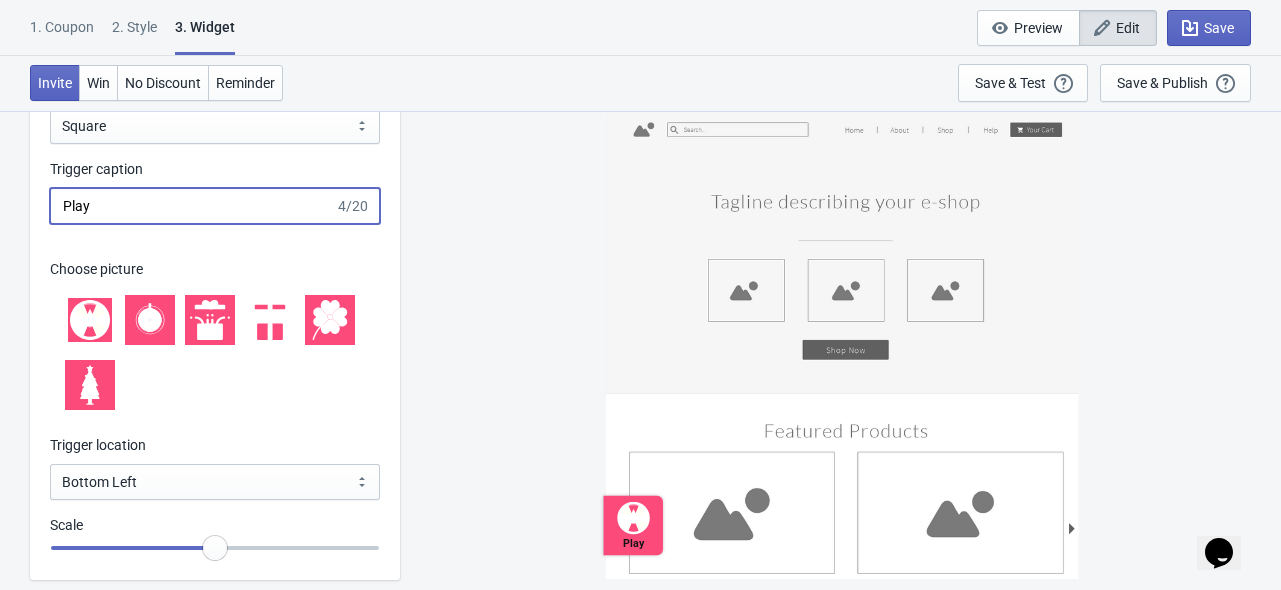 scroll, scrollTop: 2300, scrollLeft: 0, axis: vertical 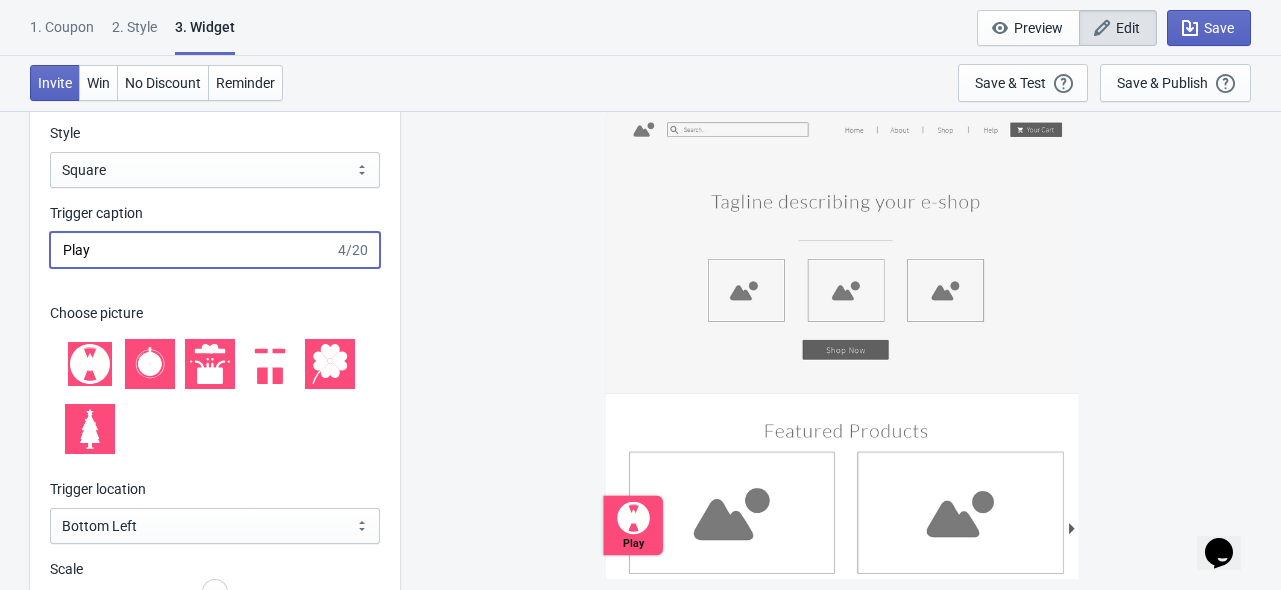 click at bounding box center (262, 366) 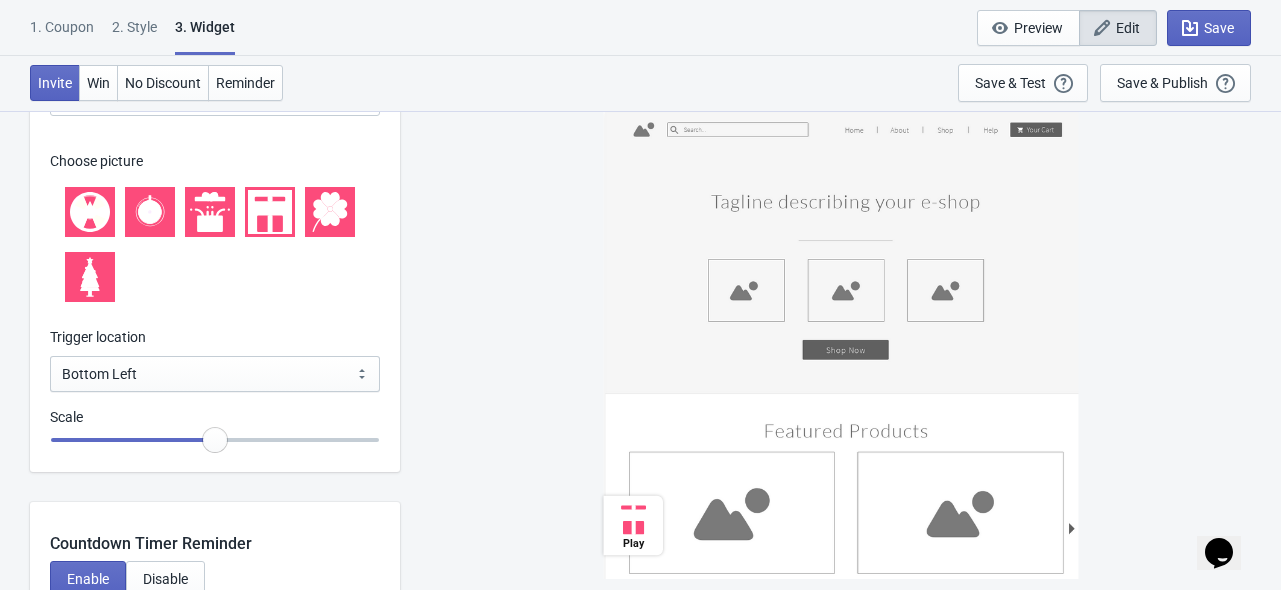 scroll, scrollTop: 2500, scrollLeft: 0, axis: vertical 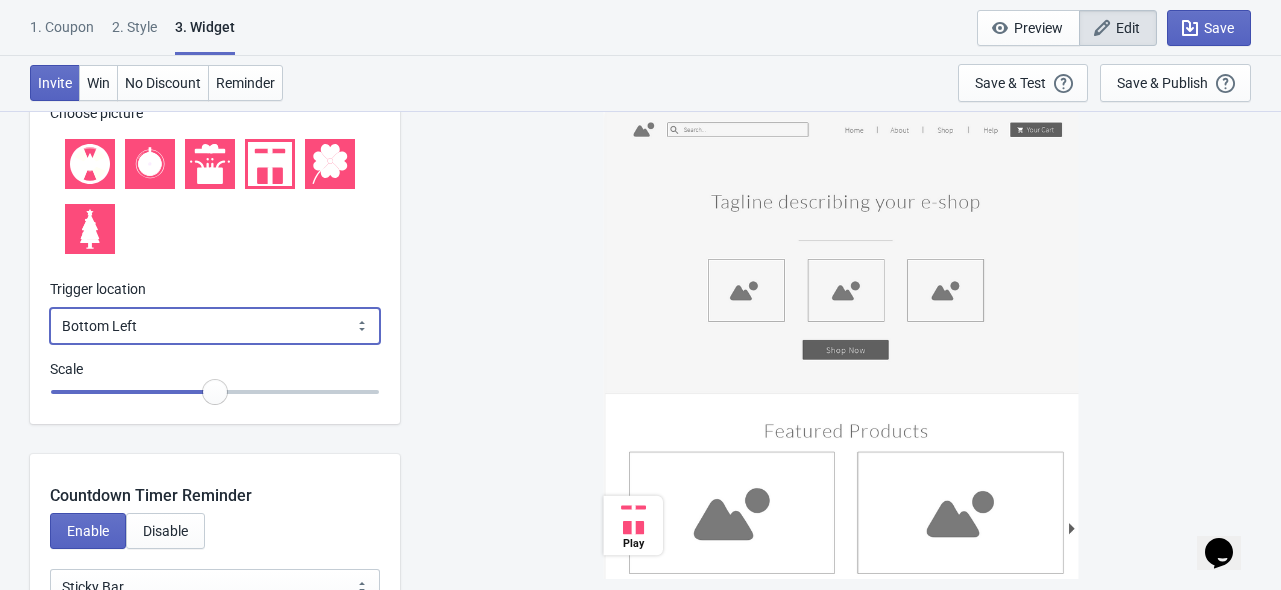 click on "Bottom Left Bottom Right Middle Left Middle Right Top Left Top Right" at bounding box center (215, 326) 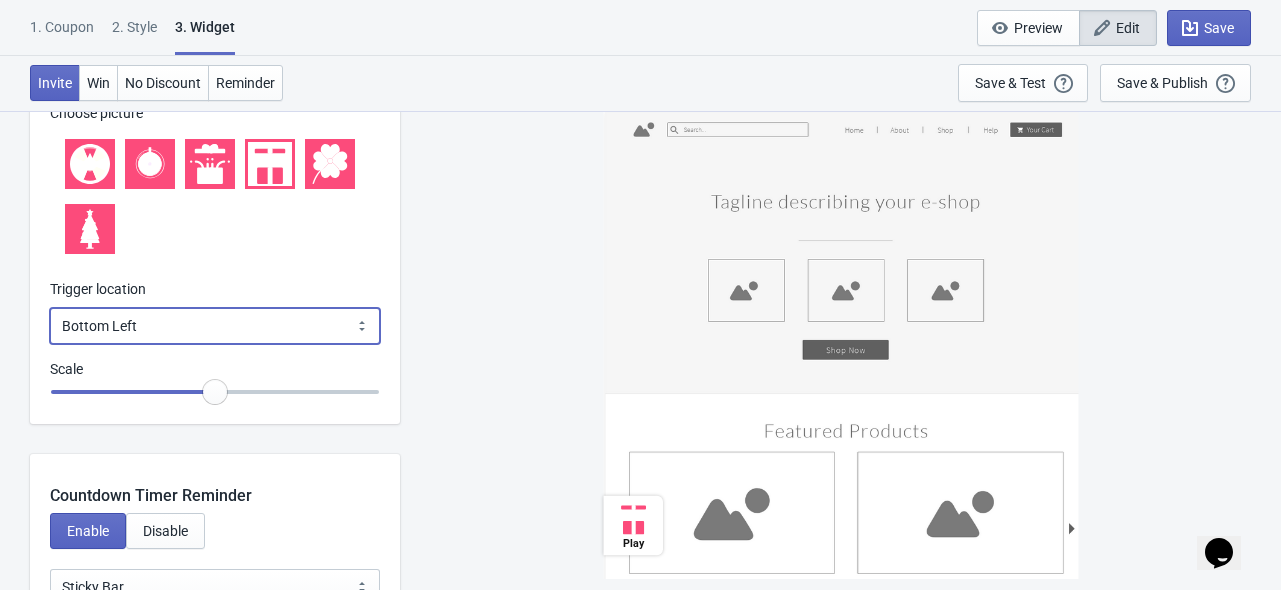 select on "middle_left" 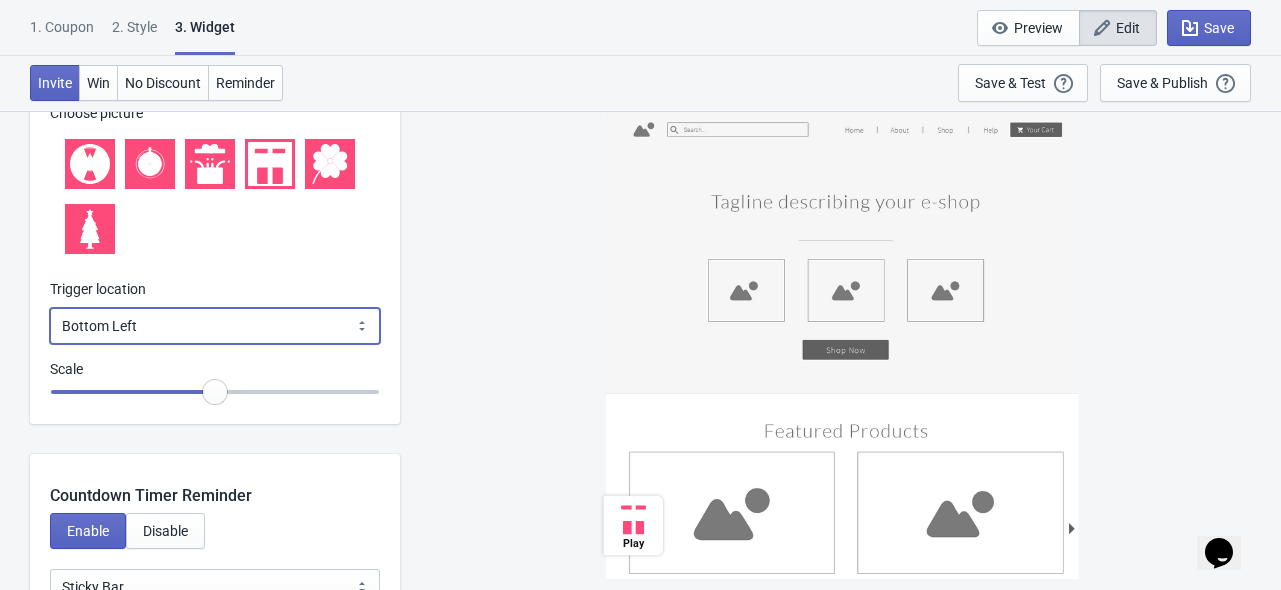 click on "Bottom Left Bottom Right Middle Left Middle Right Top Left Top Right" at bounding box center (215, 326) 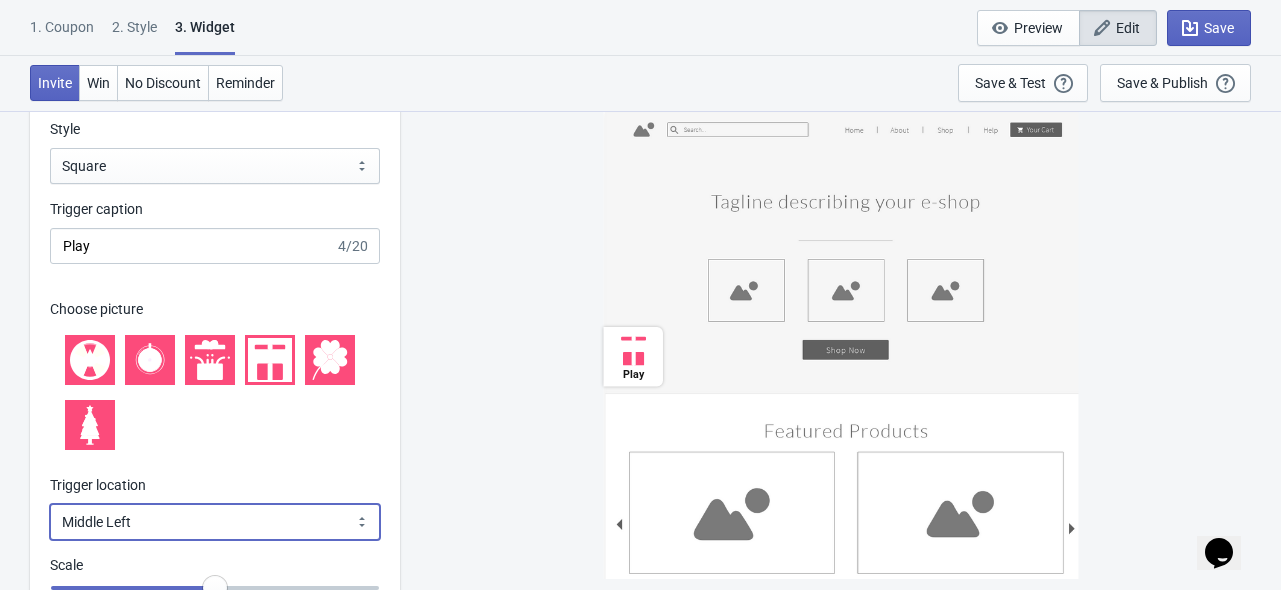 scroll, scrollTop: 2300, scrollLeft: 0, axis: vertical 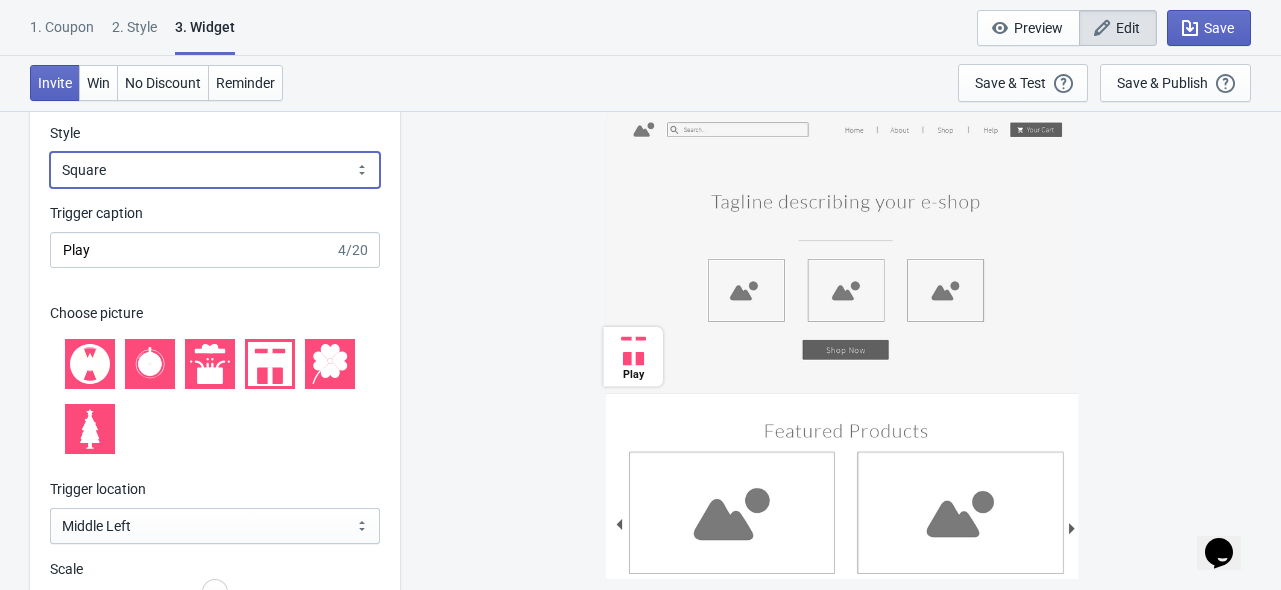 click on "Square Circle Tab" at bounding box center [215, 170] 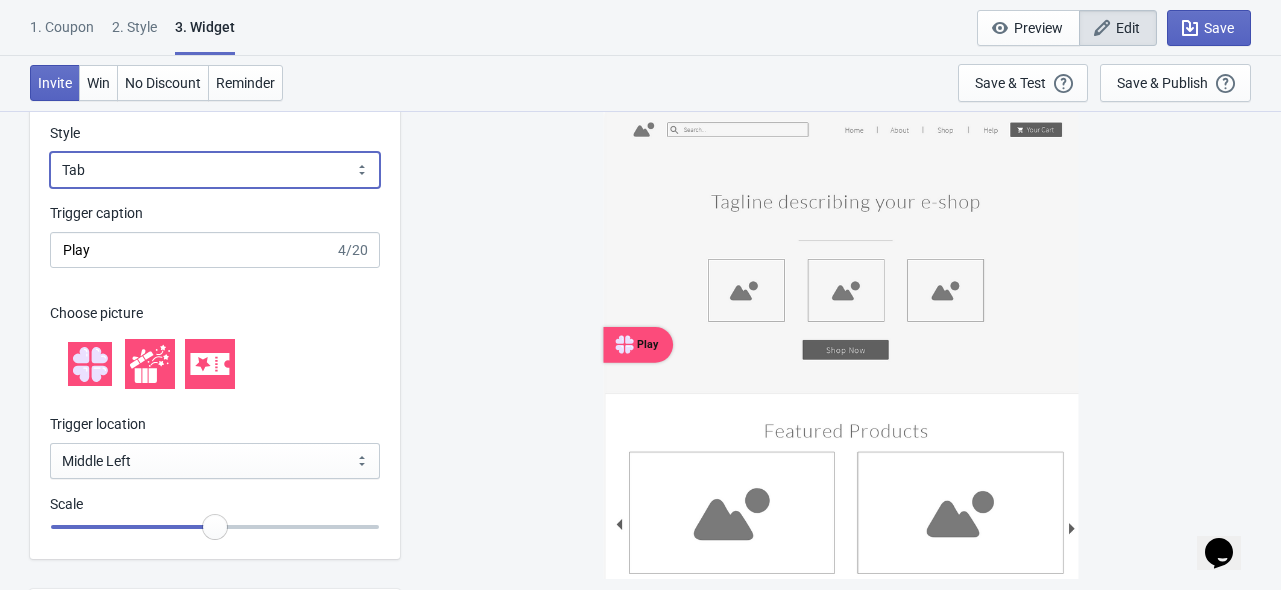 drag, startPoint x: 308, startPoint y: 168, endPoint x: 296, endPoint y: 180, distance: 16.970562 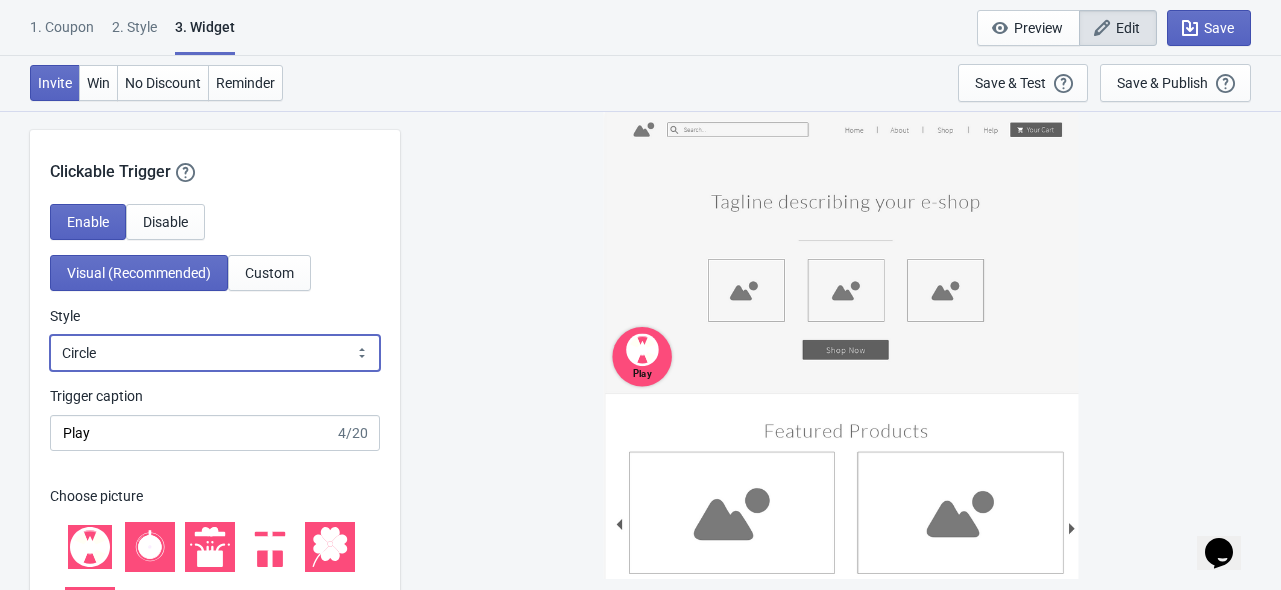 scroll, scrollTop: 2100, scrollLeft: 0, axis: vertical 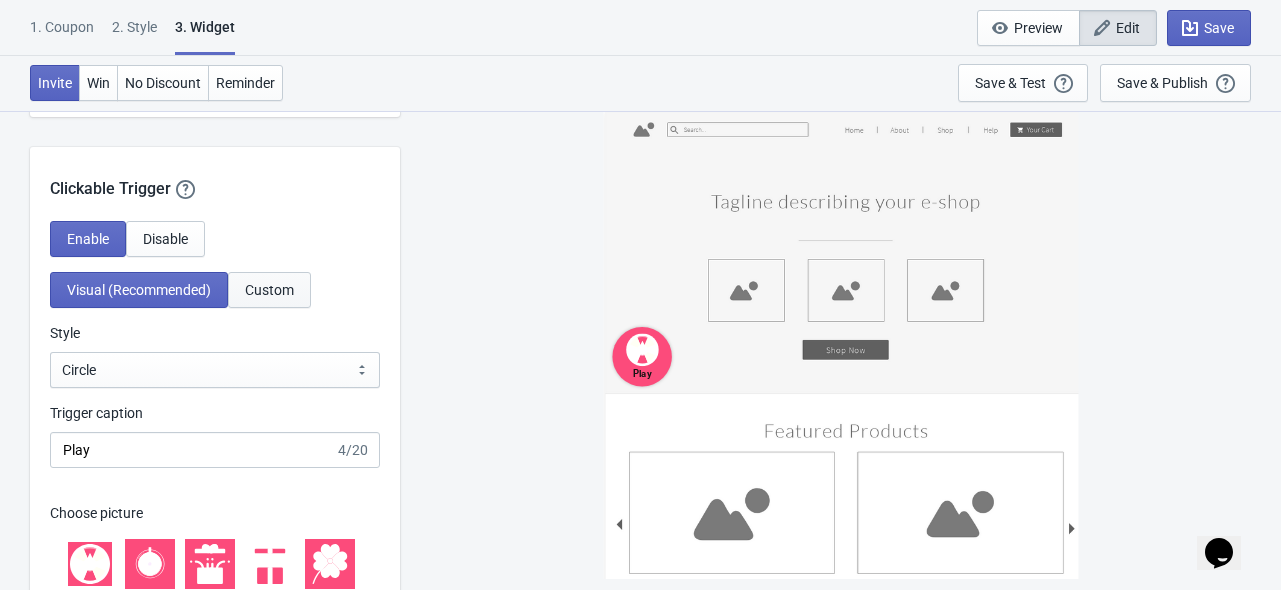 click on "Custom" at bounding box center (165, 239) 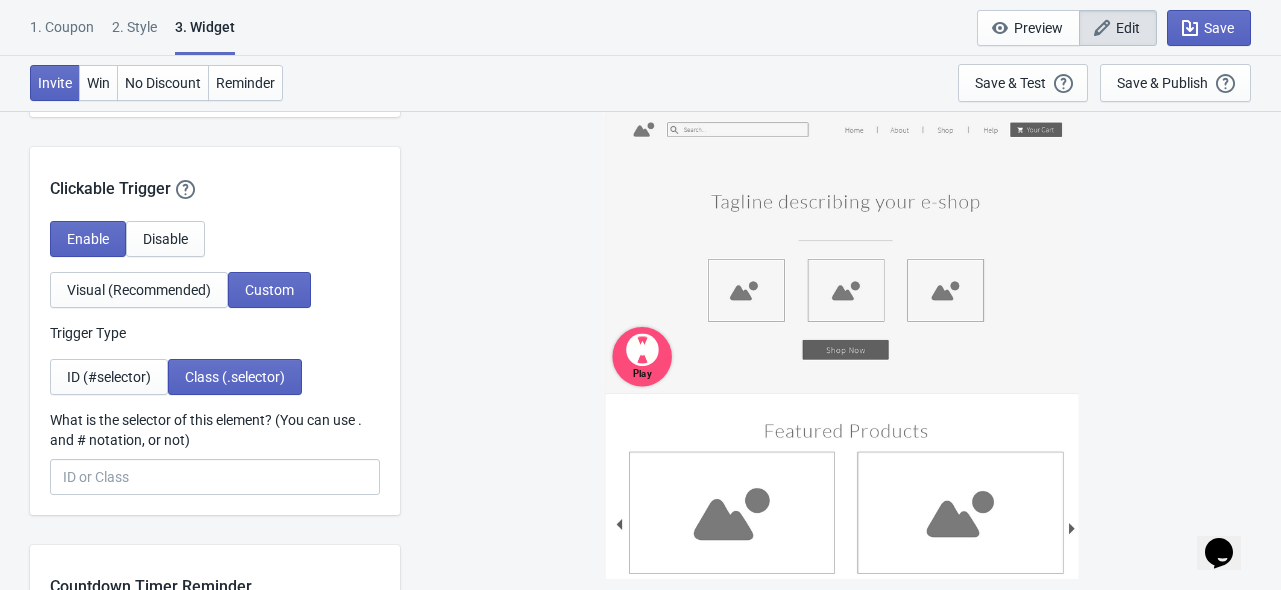 scroll, scrollTop: 2200, scrollLeft: 0, axis: vertical 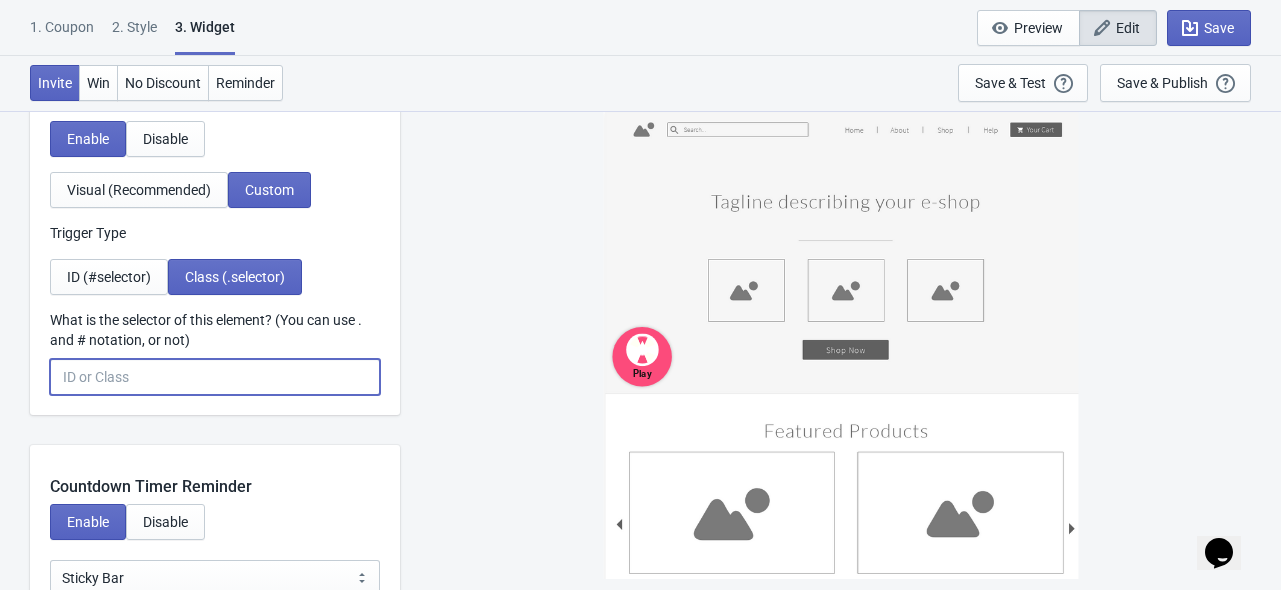 click on "What is the selector of this element? (You can use . and # notation, or not)" at bounding box center (215, 377) 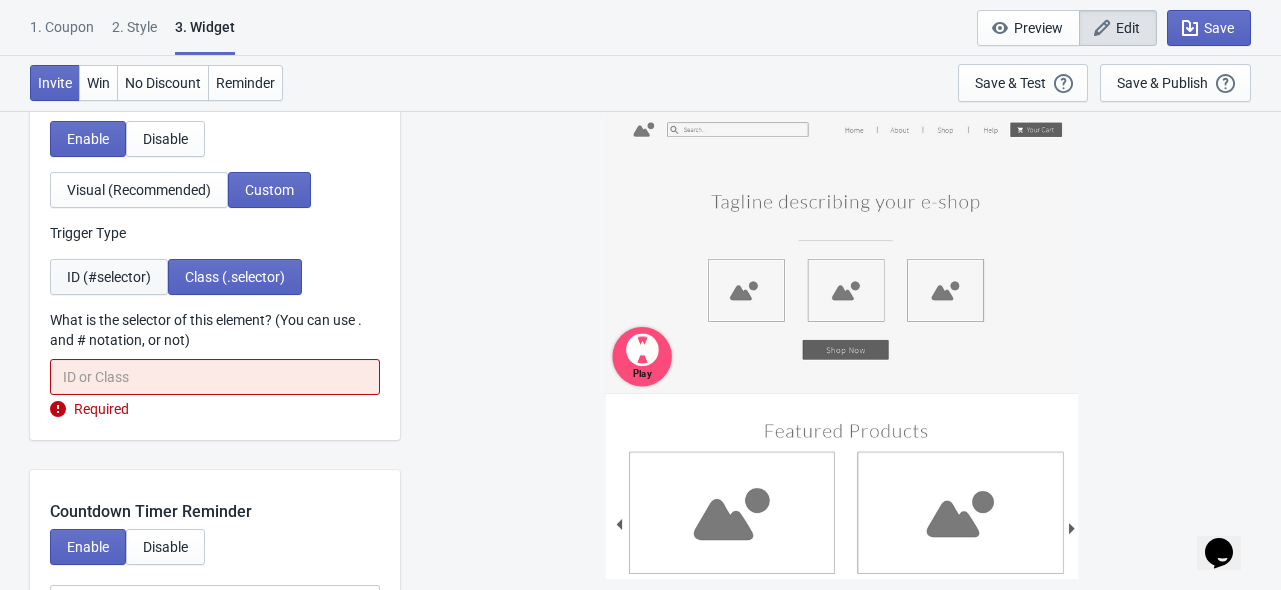click on "ID (#selector)" at bounding box center [88, 139] 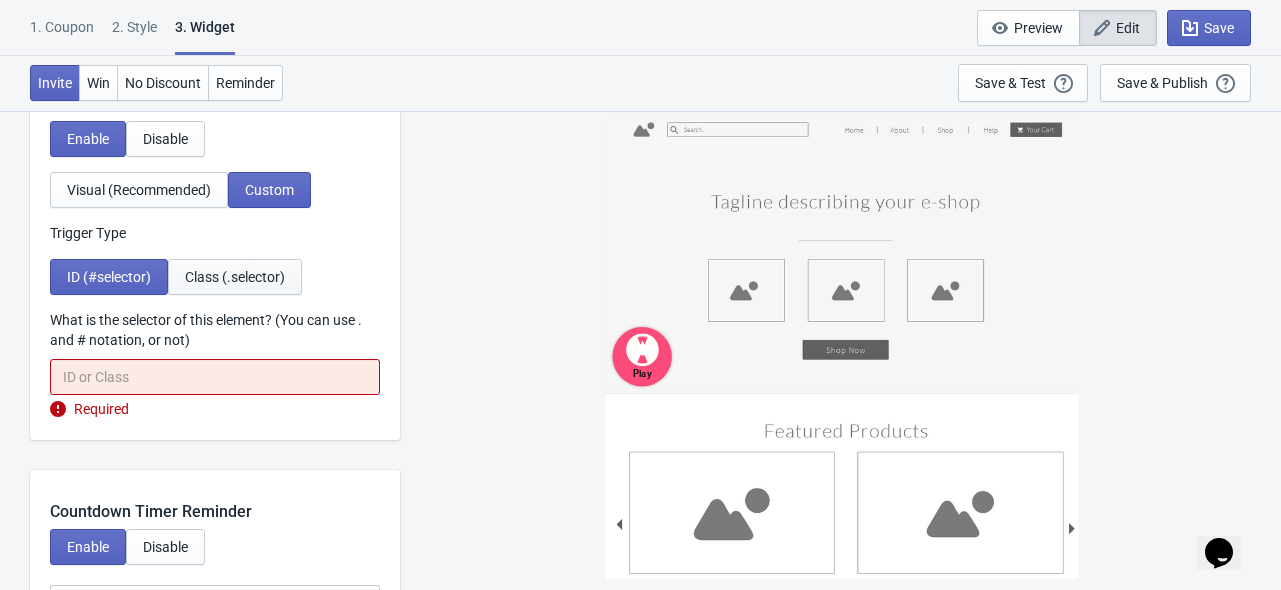 click on "Class (.selector)" at bounding box center (88, 139) 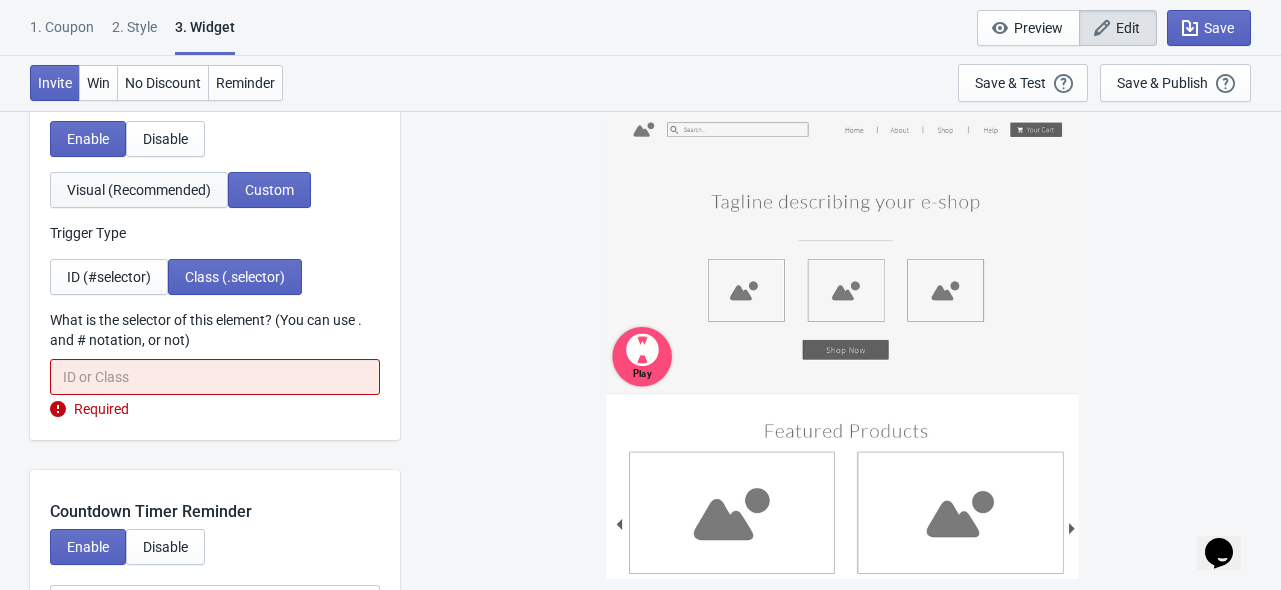 click on "Visual (Recommended)" at bounding box center (88, 139) 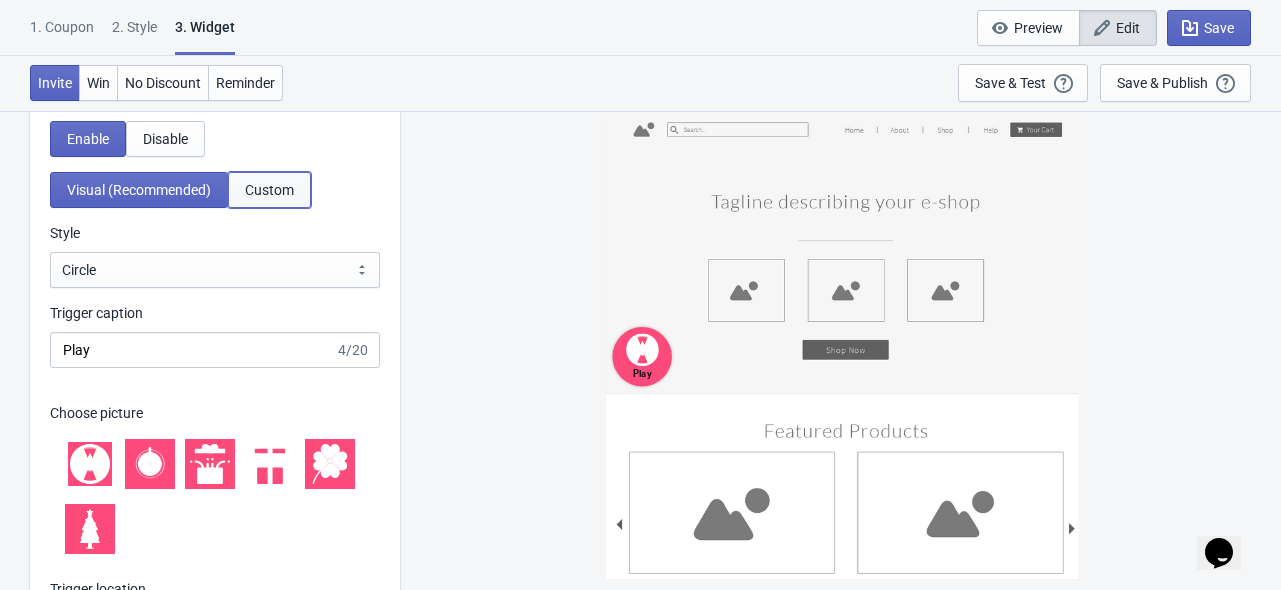 click on "Custom" at bounding box center [88, 139] 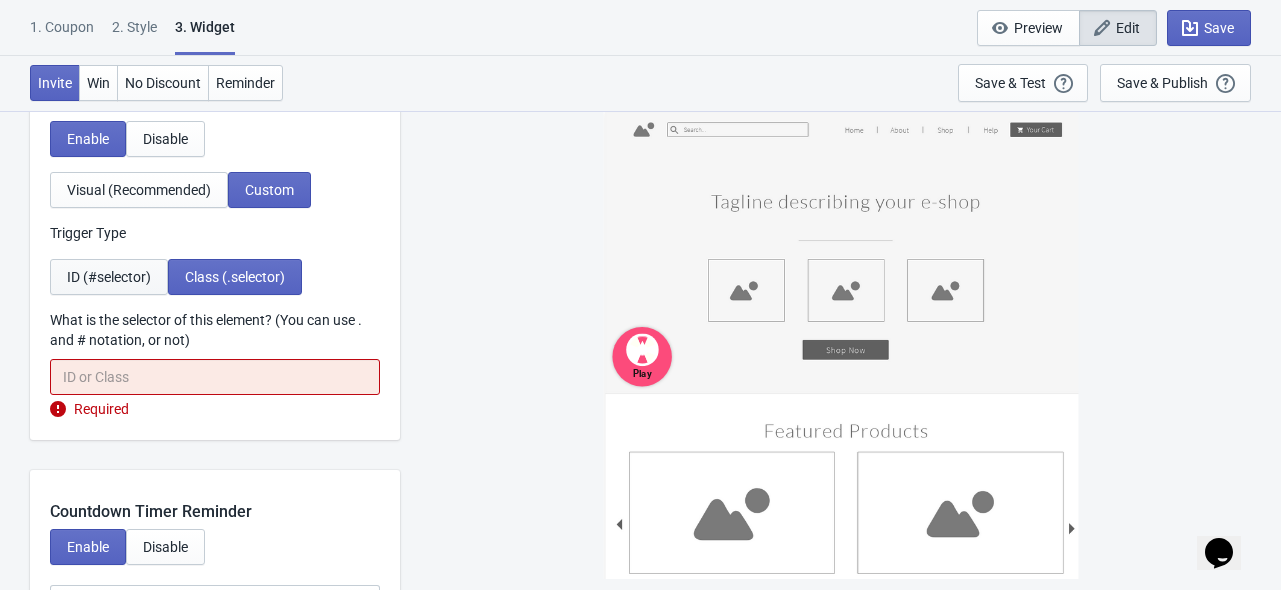 click on "ID (#selector)" at bounding box center (88, 139) 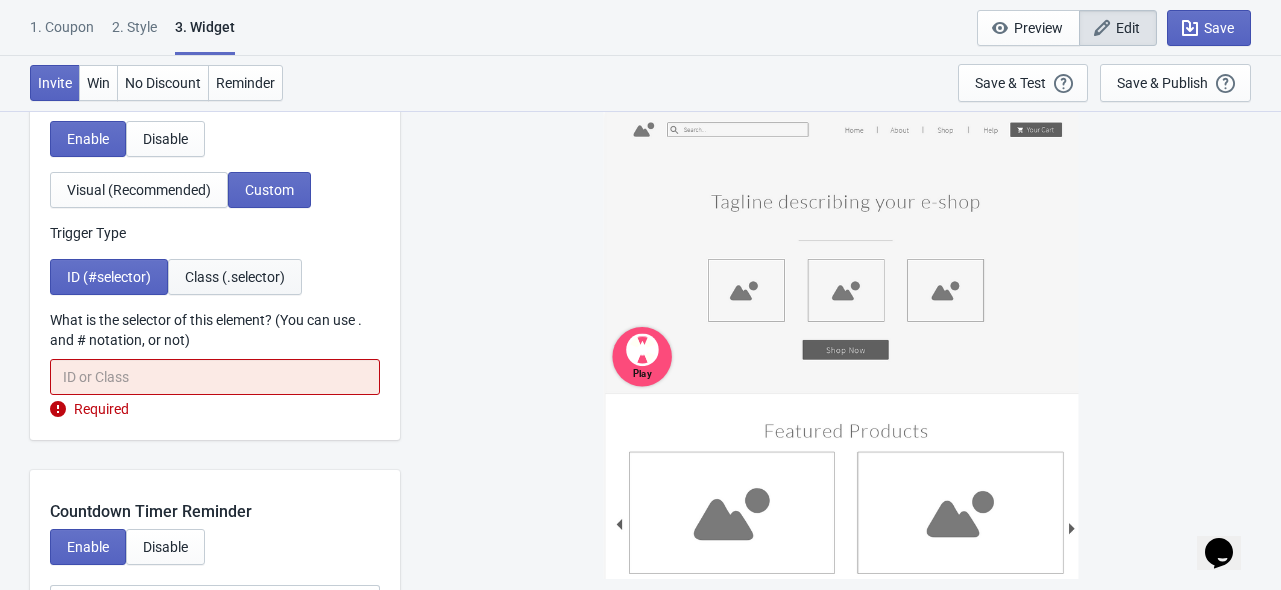 click on "Class (.selector)" at bounding box center (88, 139) 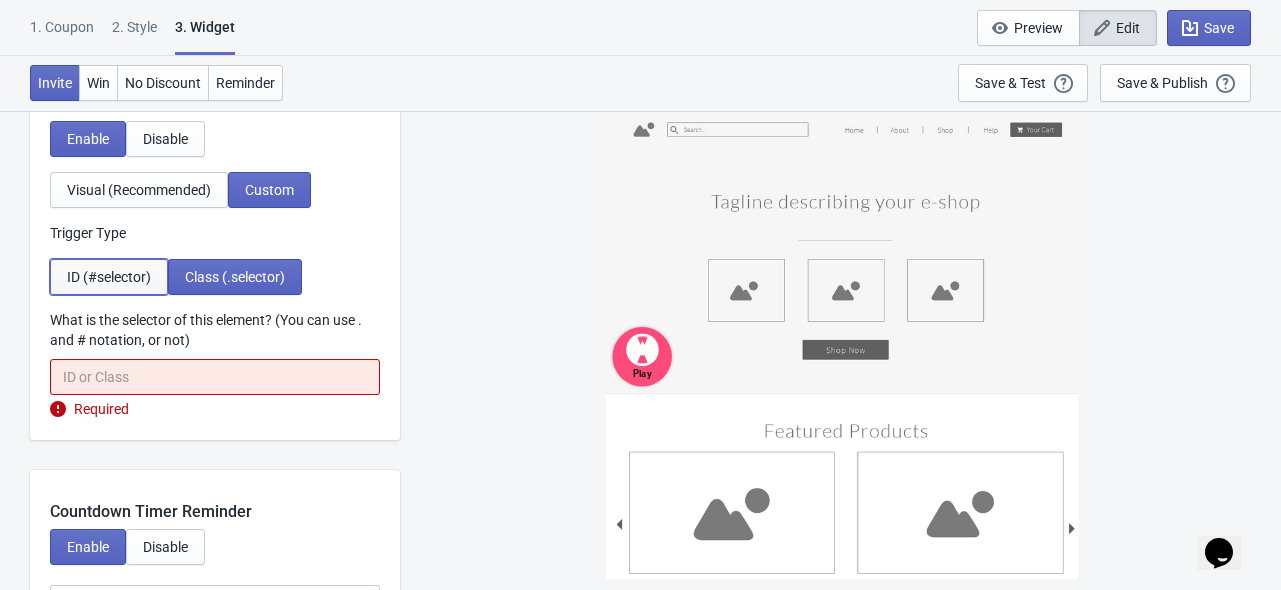 click on "ID (#selector)" at bounding box center [88, 139] 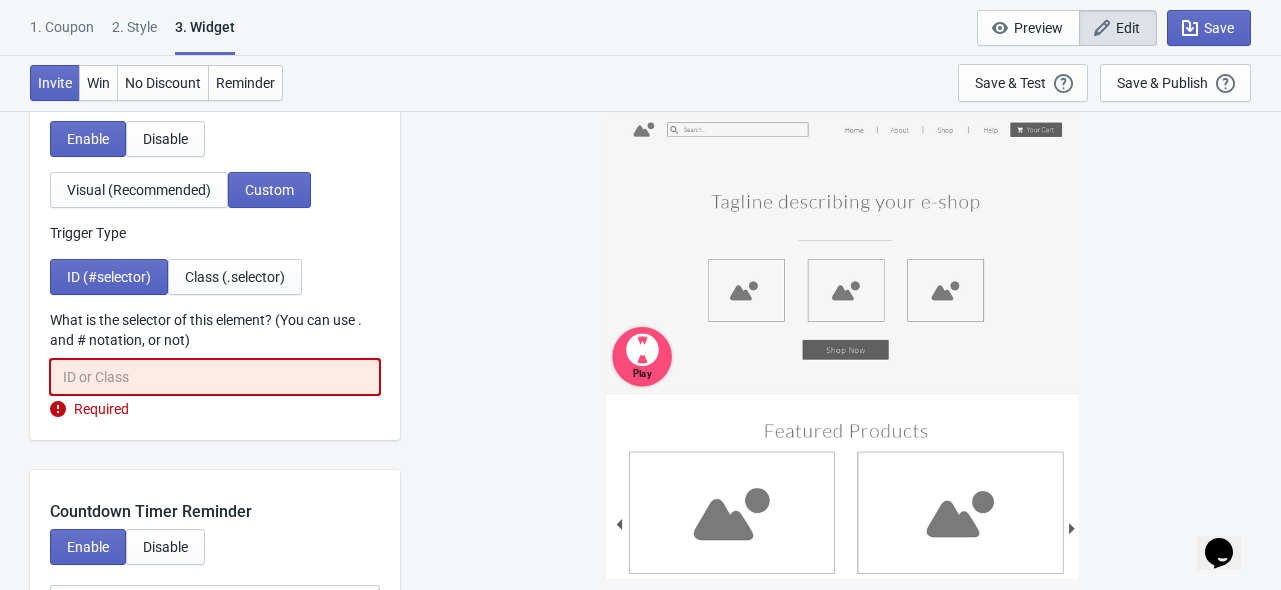 click on "What is the selector of this element? (You can use . and # notation, or not)" at bounding box center [215, 377] 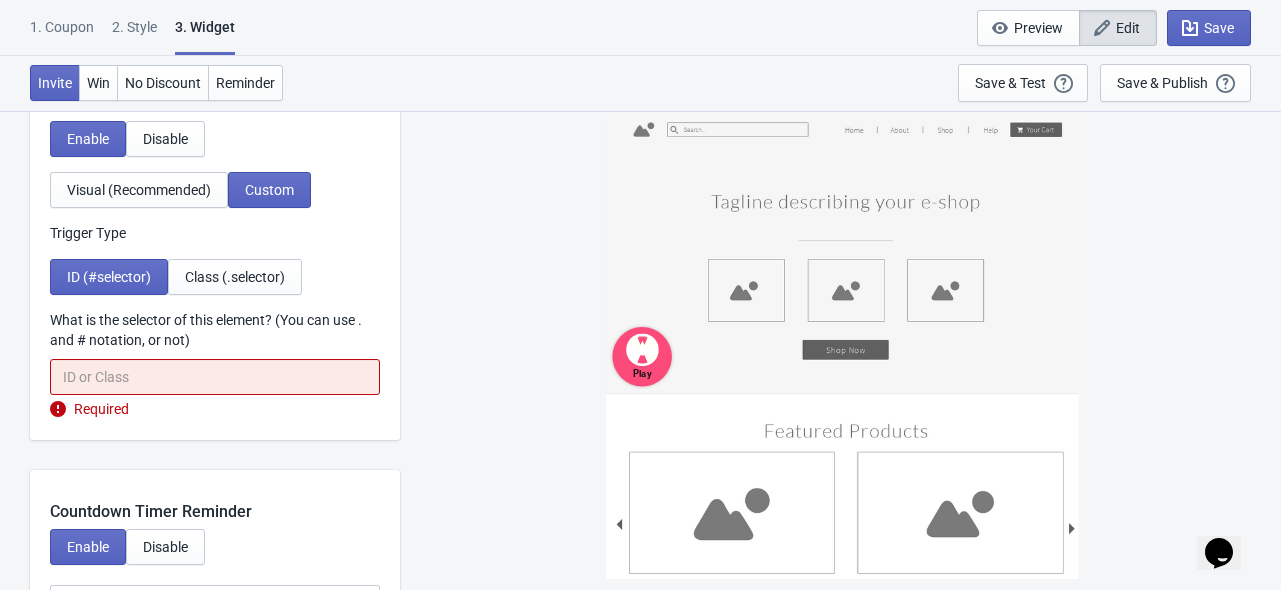 click on "Required" at bounding box center [215, 409] 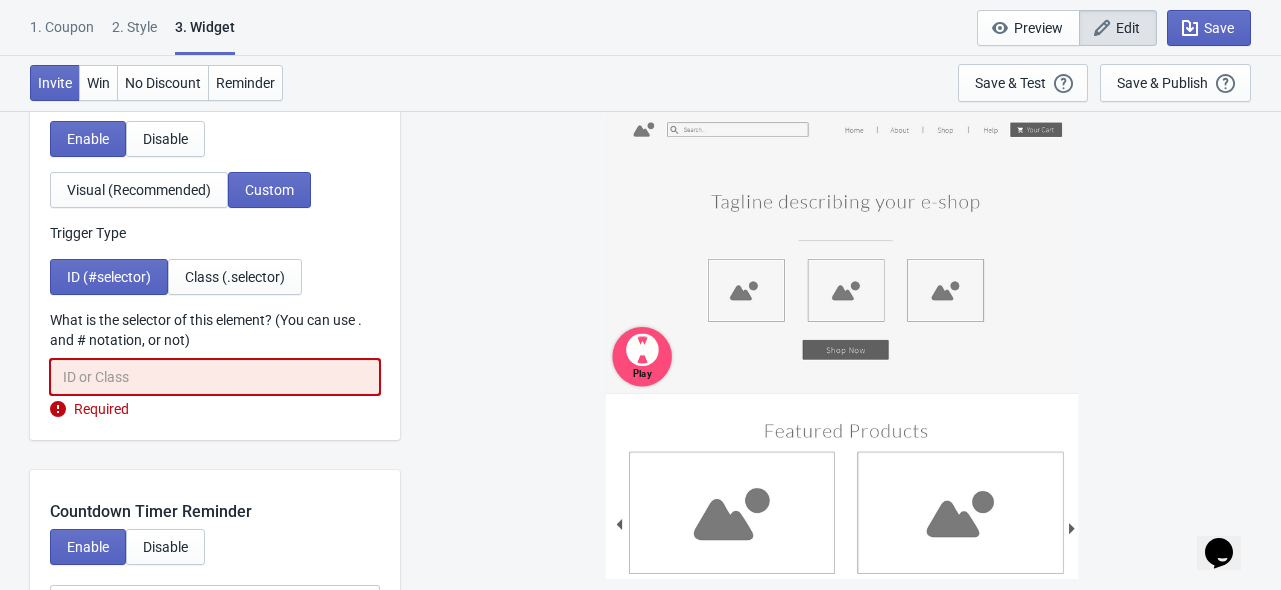 click on "What is the selector of this element? (You can use . and # notation, or not)" at bounding box center [215, 377] 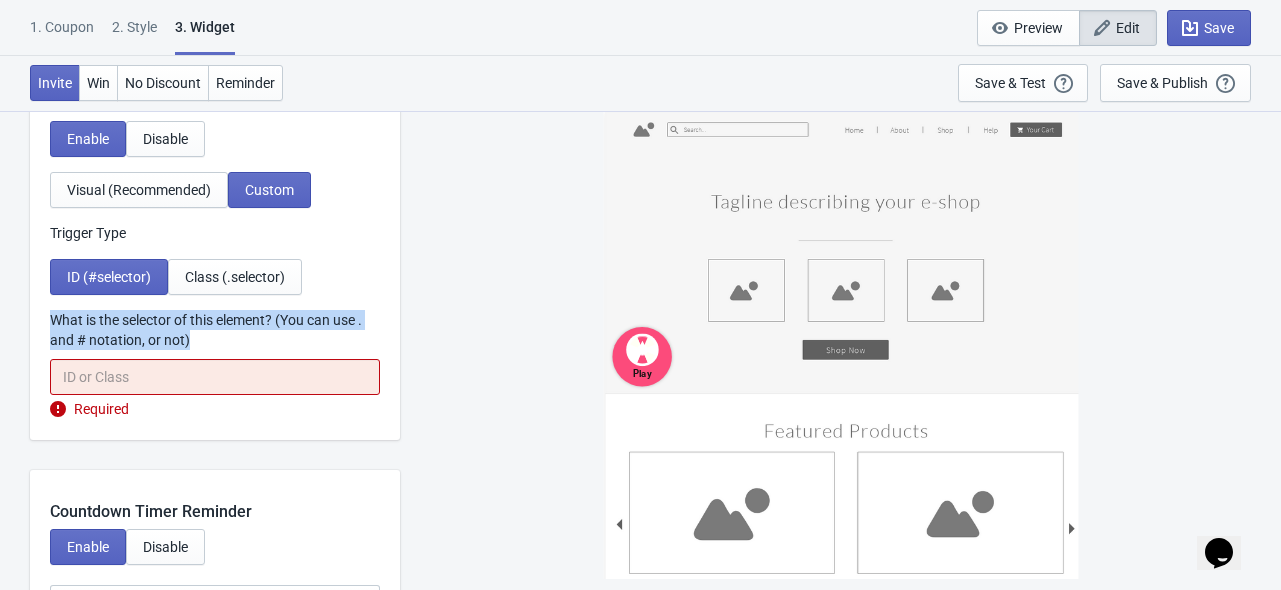 drag, startPoint x: 51, startPoint y: 311, endPoint x: 279, endPoint y: 347, distance: 230.82462 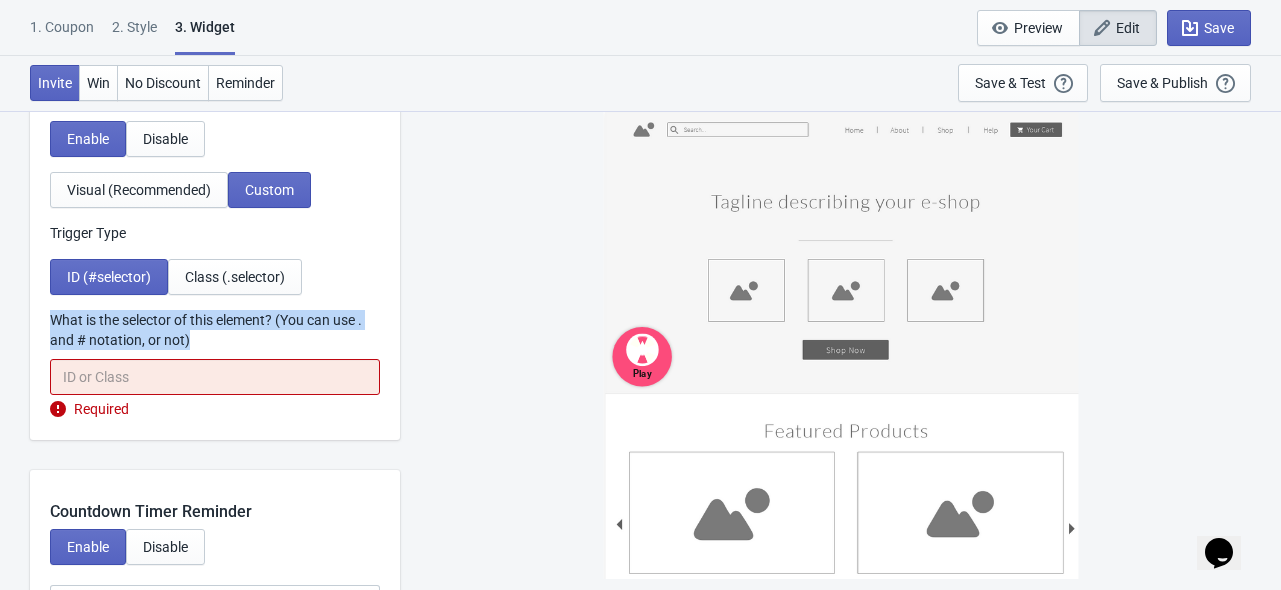 copy on "What is the selector of this element? (You can use . and # notation, or not)" 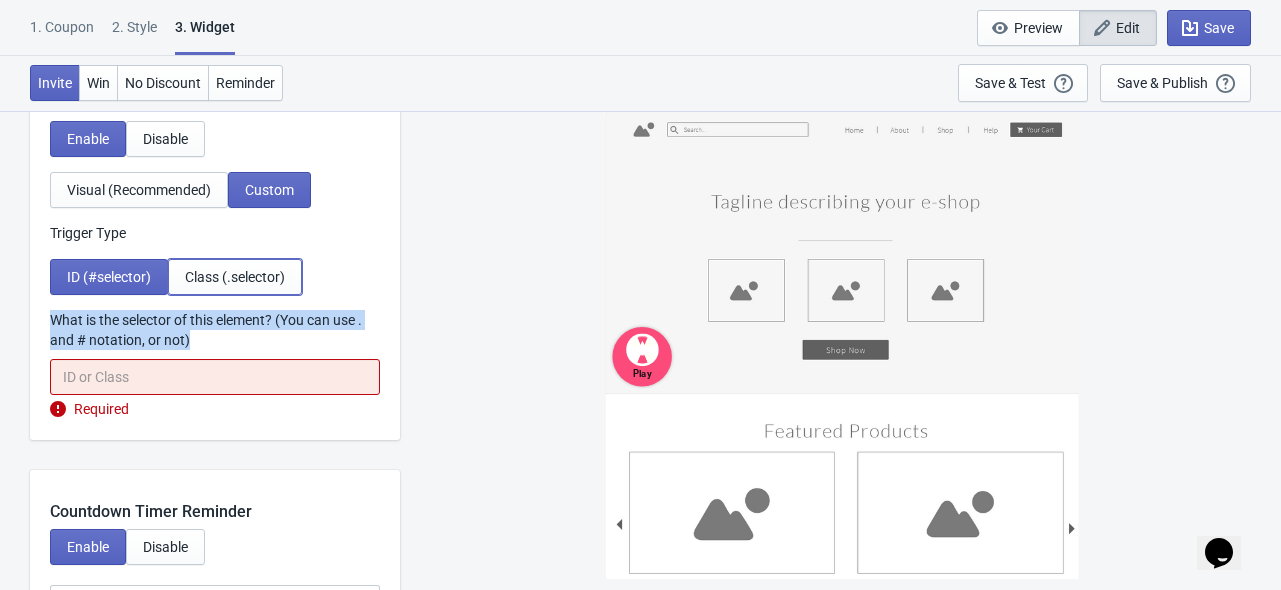 drag, startPoint x: 235, startPoint y: 282, endPoint x: 233, endPoint y: 303, distance: 21.095022 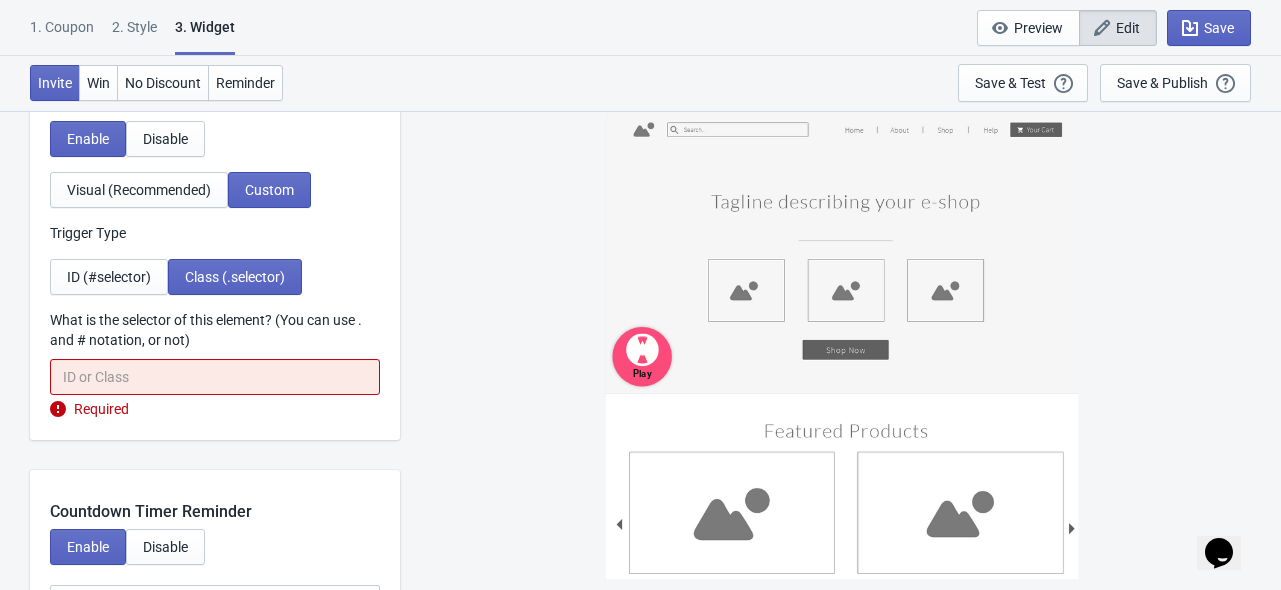 click on "Play" at bounding box center [840, 349] 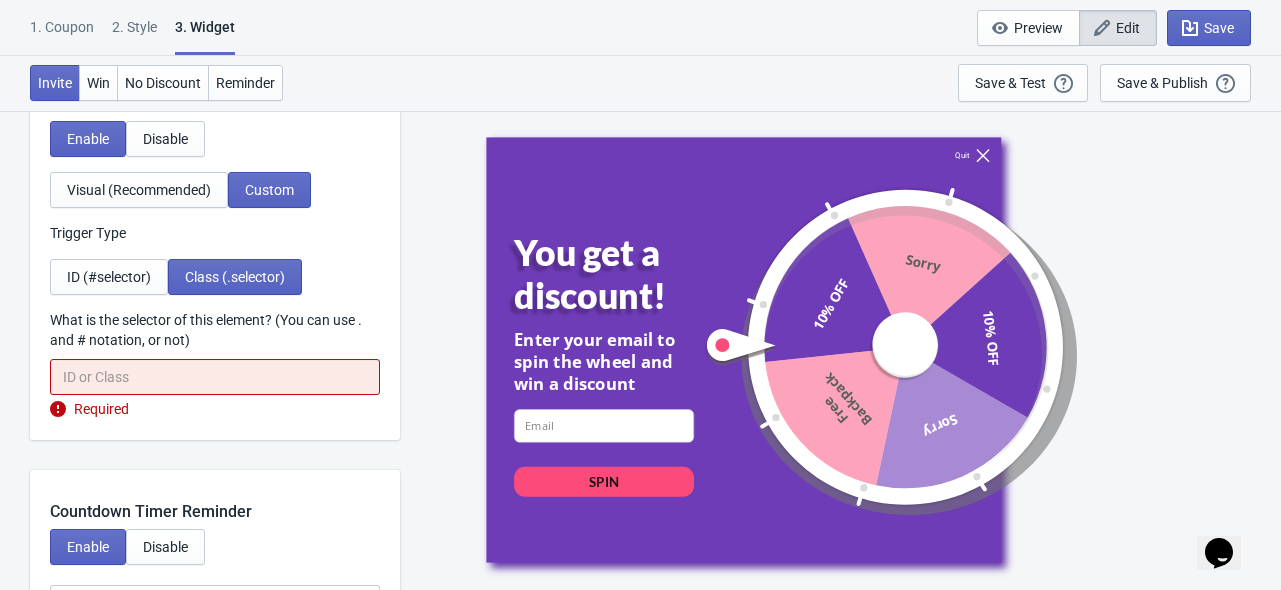 click at bounding box center (982, 155) 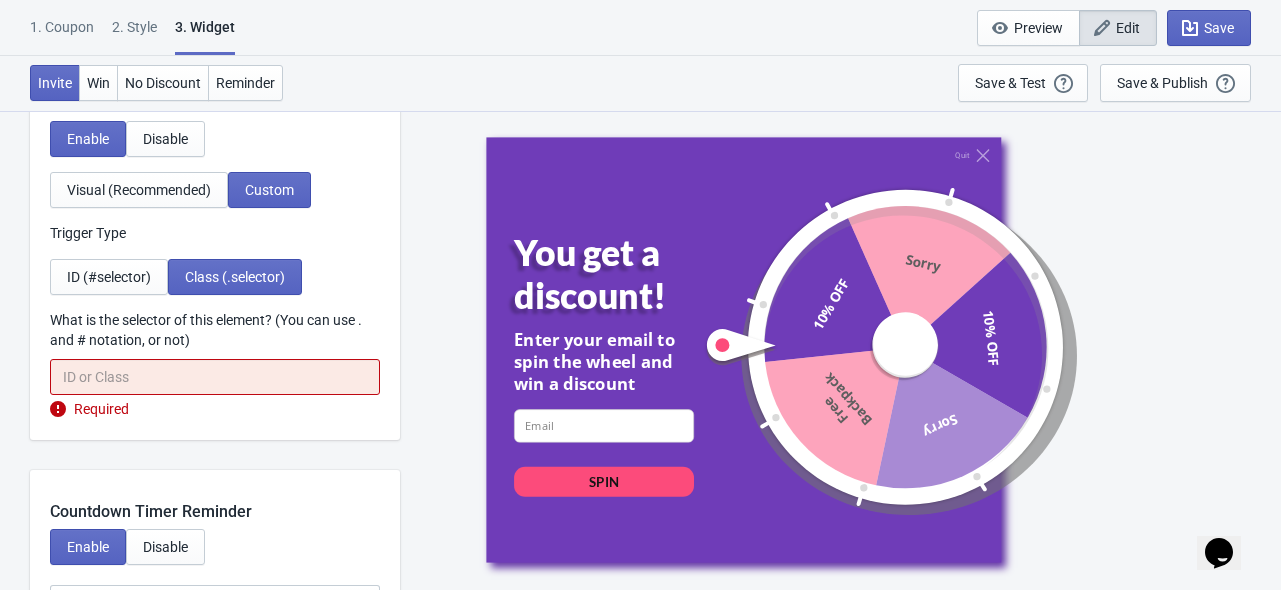 click on "Quit" at bounding box center [743, 155] 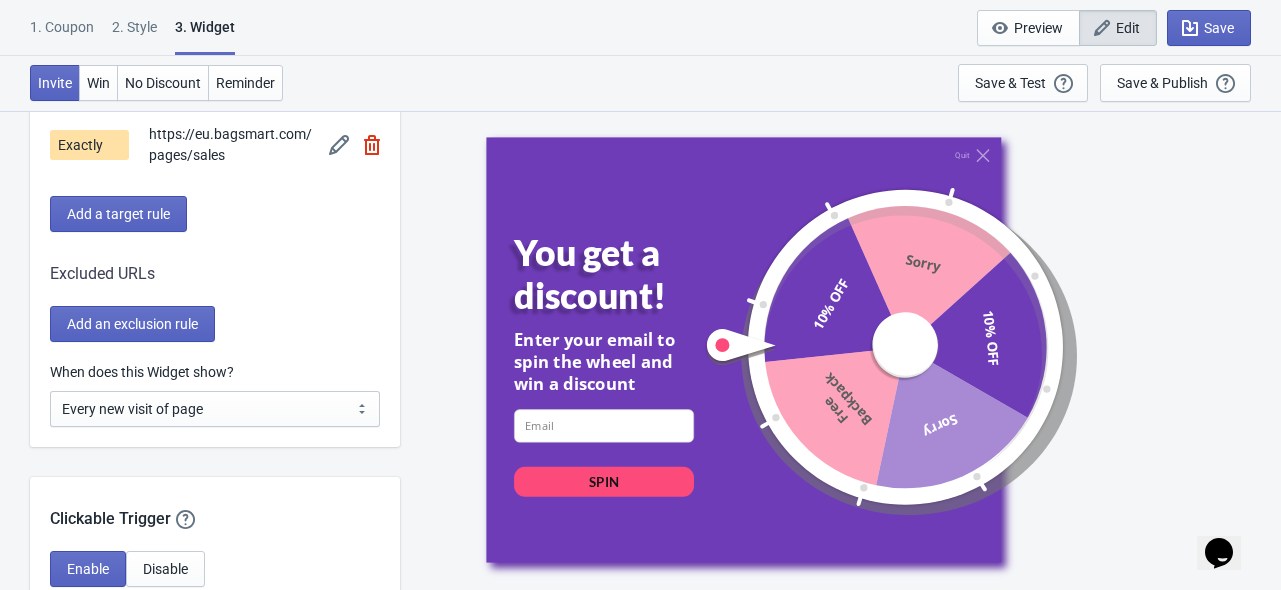 scroll, scrollTop: 2000, scrollLeft: 0, axis: vertical 